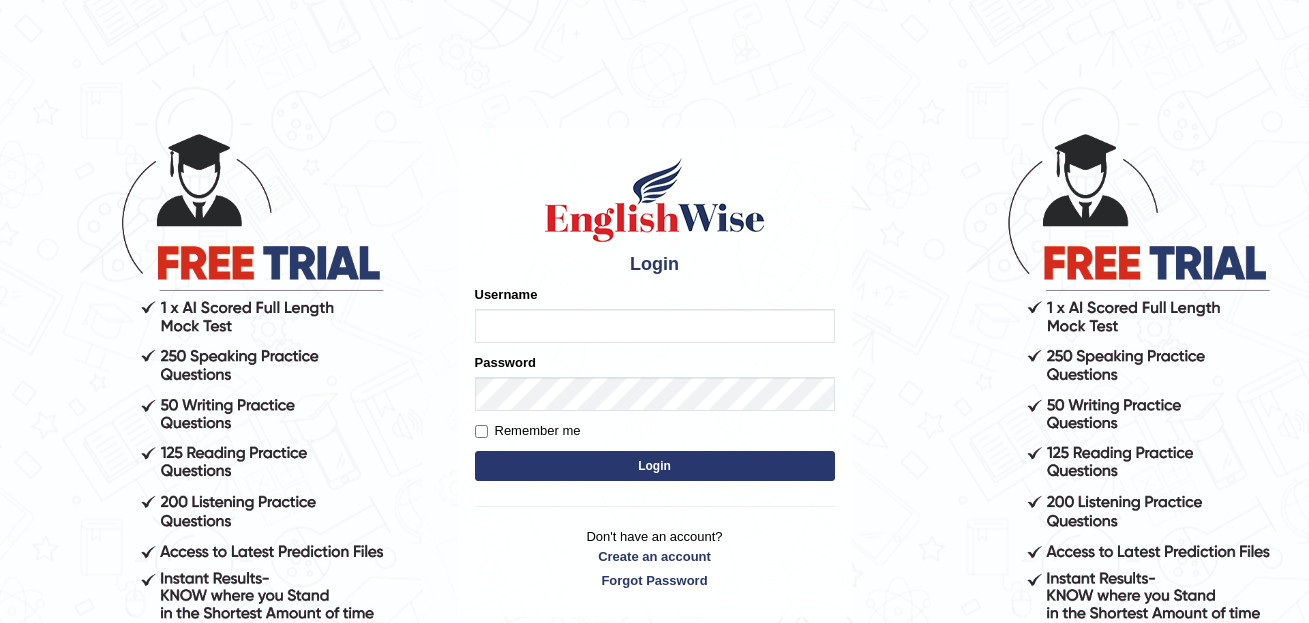 scroll, scrollTop: 0, scrollLeft: 0, axis: both 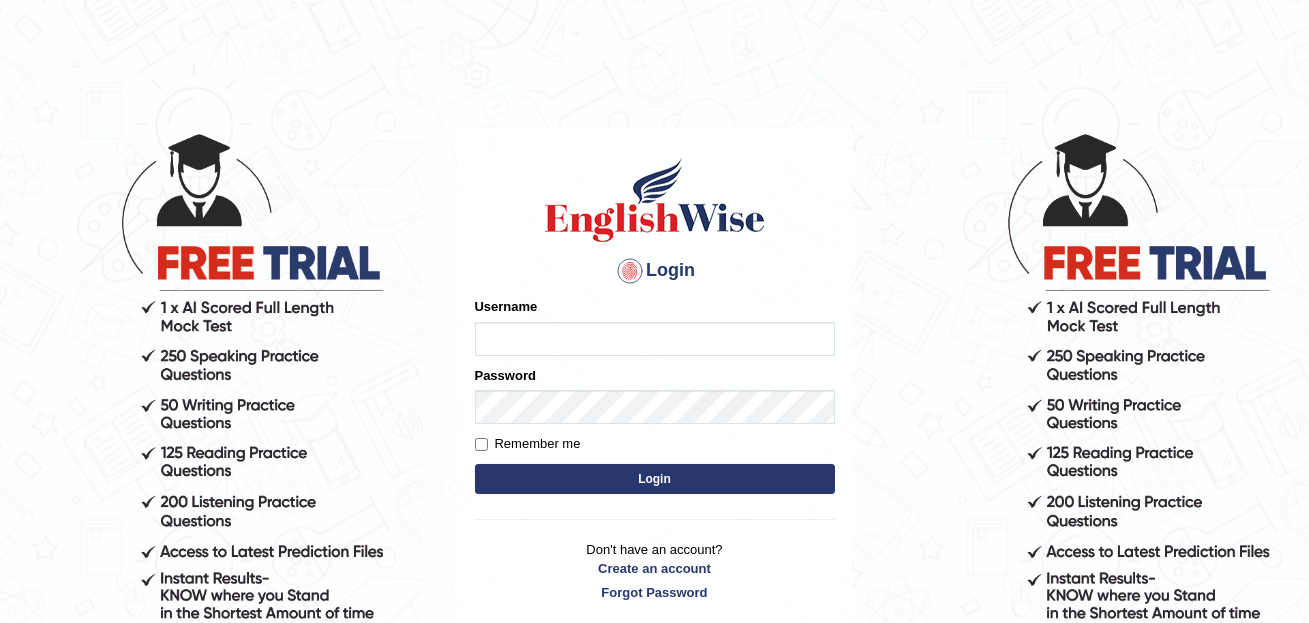 type on "Laibakhan" 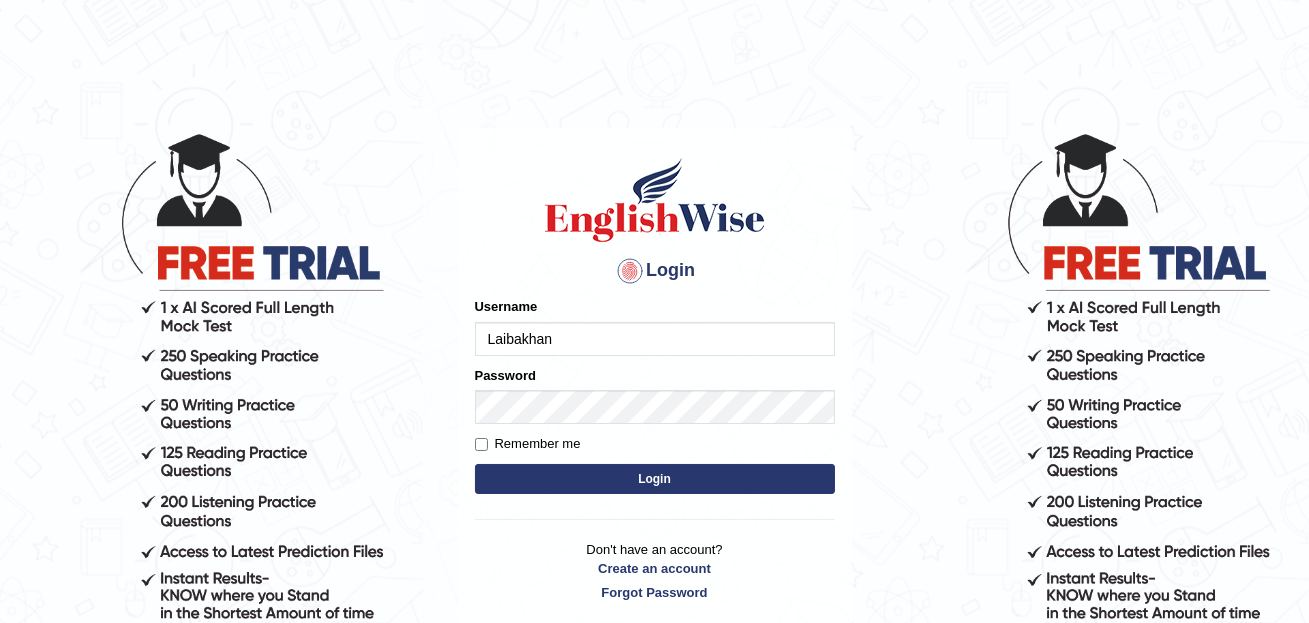 click on "Login" at bounding box center [655, 479] 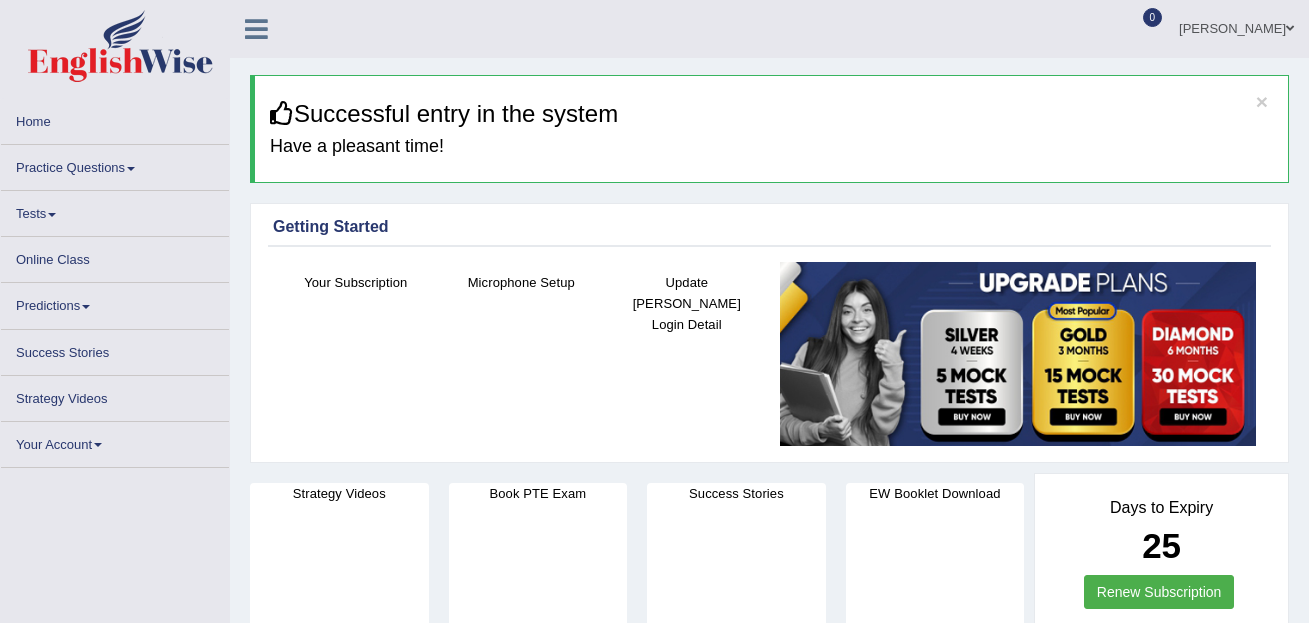 scroll, scrollTop: 0, scrollLeft: 0, axis: both 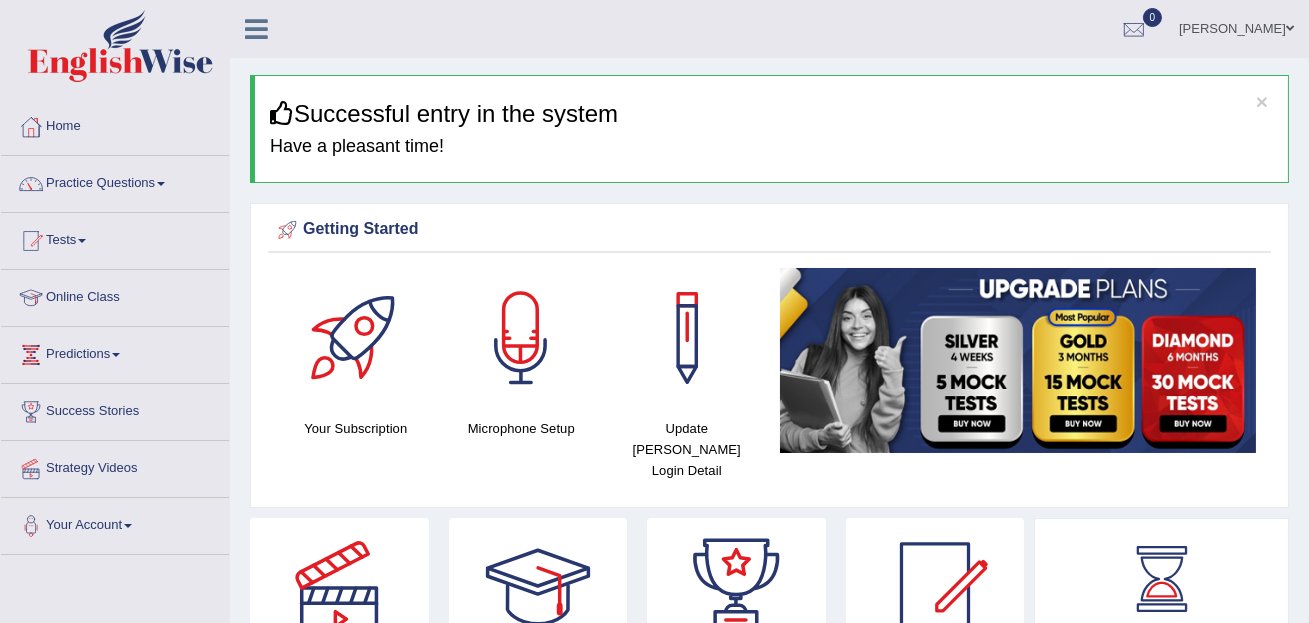 click on "Practice Questions" at bounding box center [115, 181] 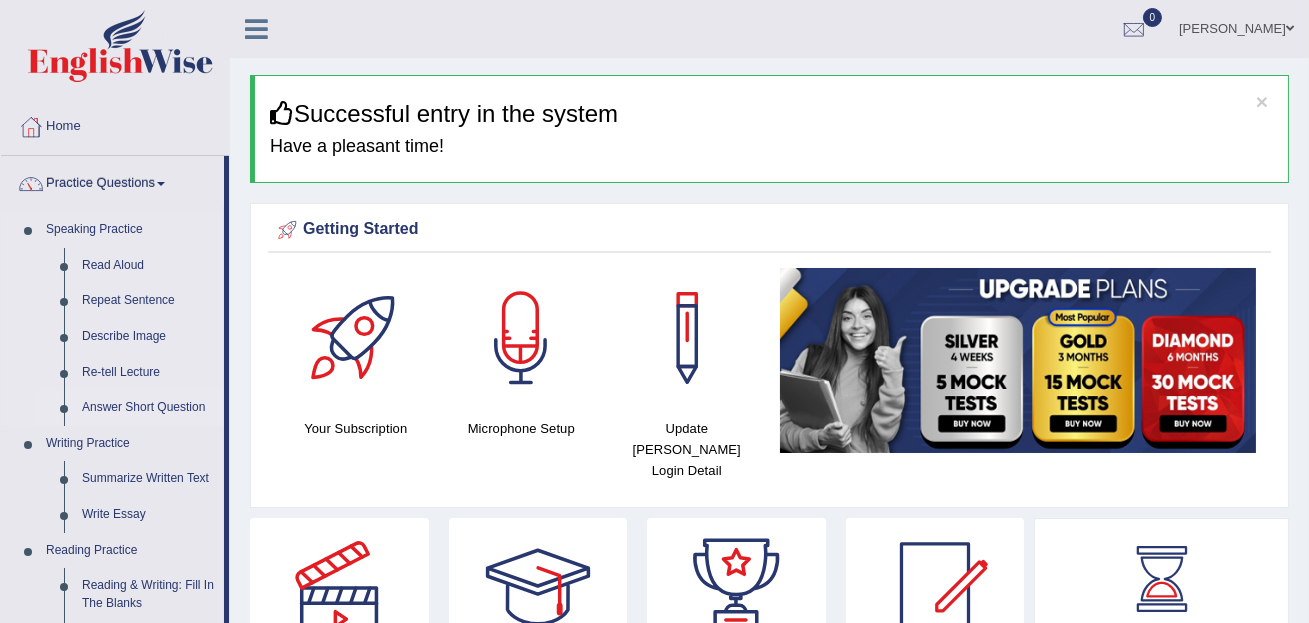 click on "Answer Short Question" at bounding box center [148, 408] 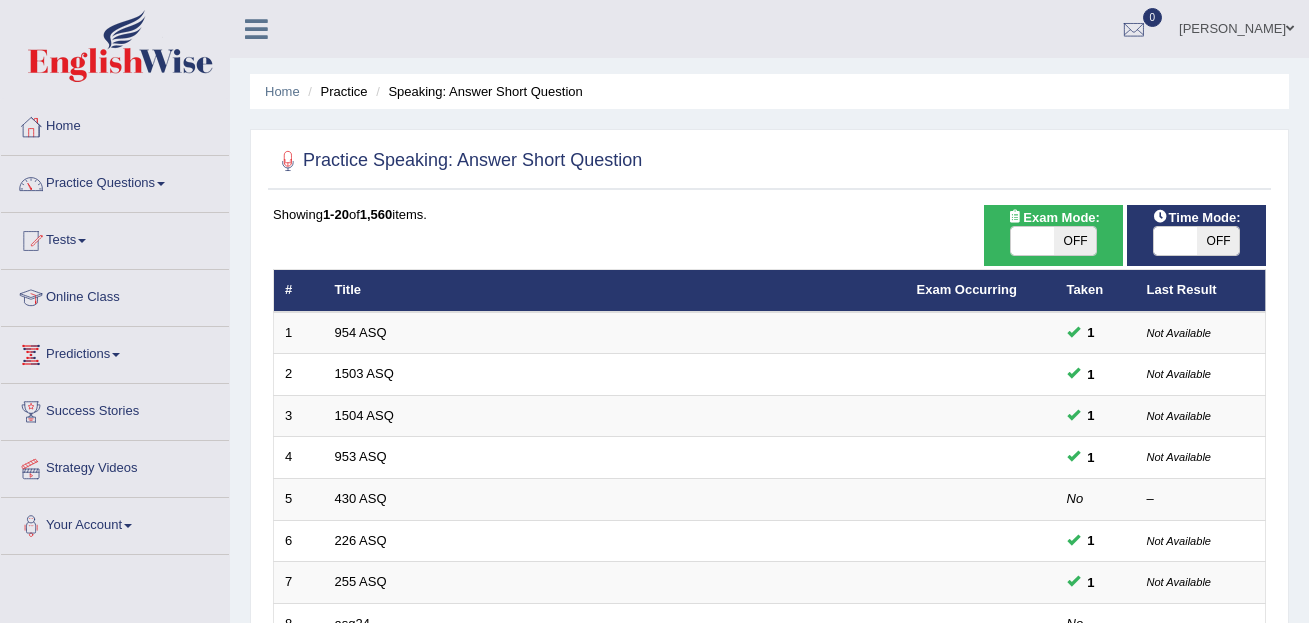 scroll, scrollTop: 0, scrollLeft: 0, axis: both 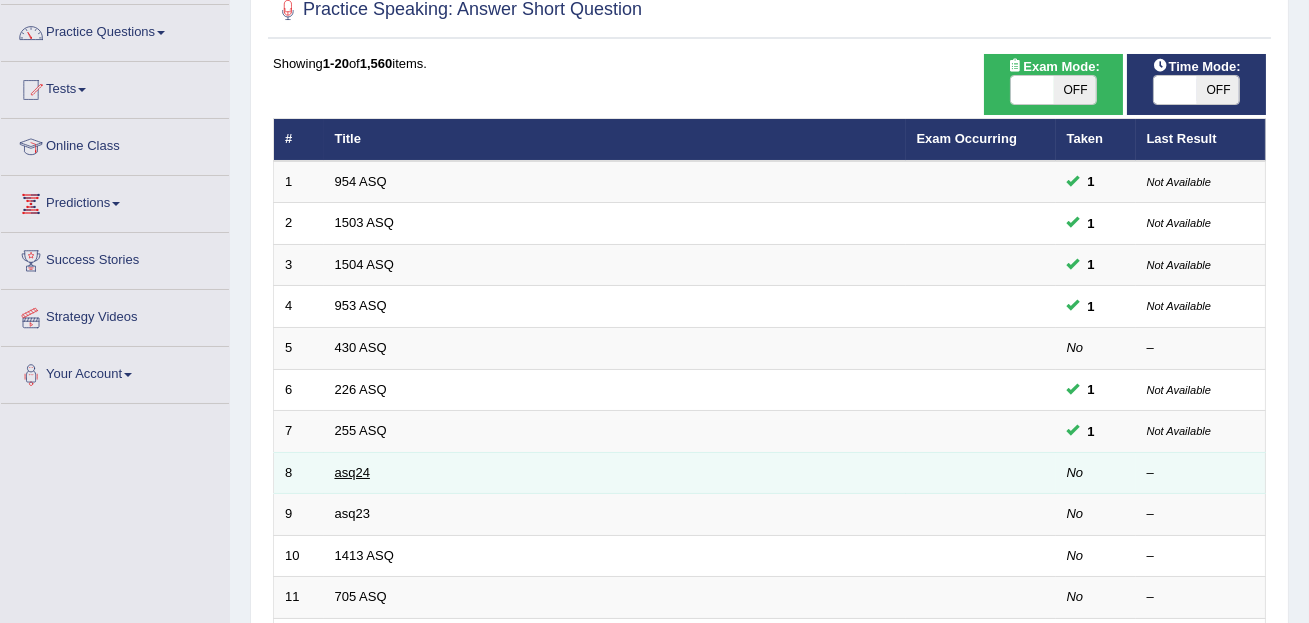 click on "asq24" at bounding box center (352, 472) 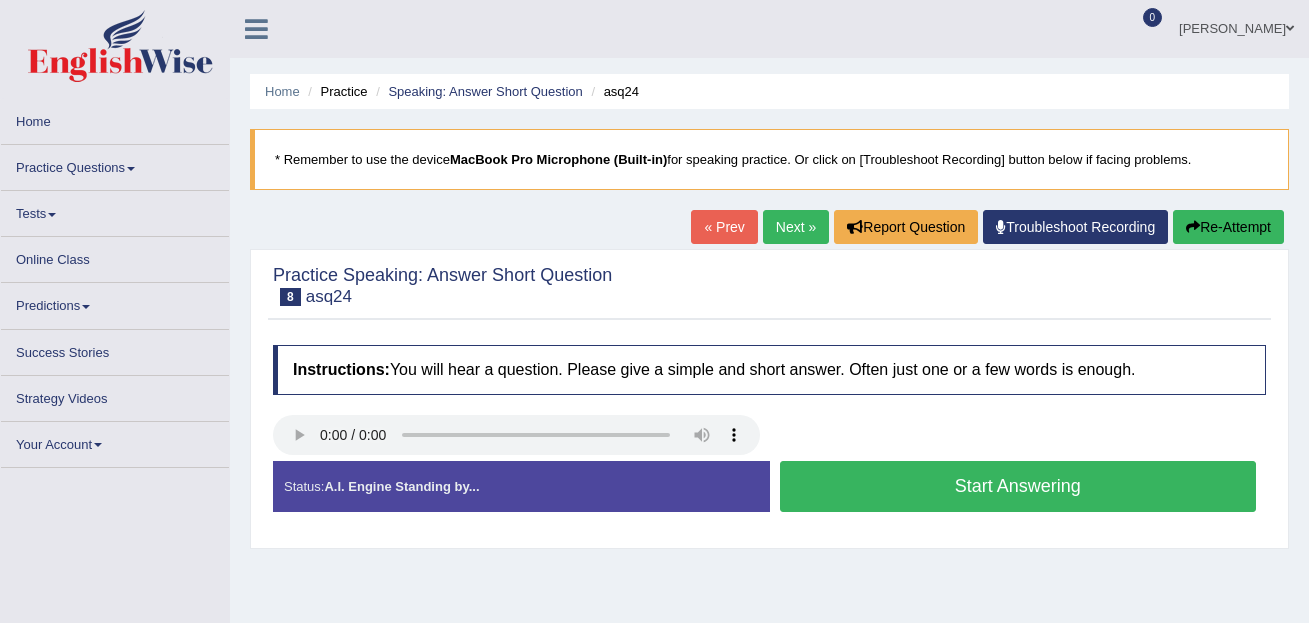 scroll, scrollTop: 0, scrollLeft: 0, axis: both 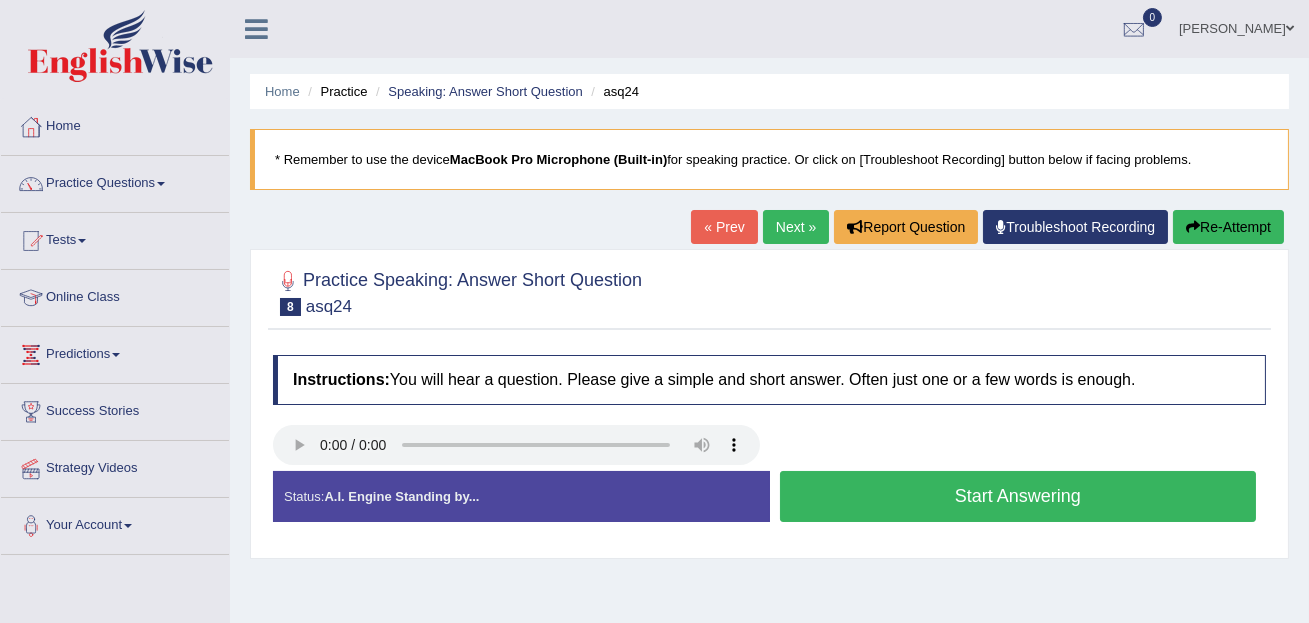 click on "Start Answering" at bounding box center (1018, 496) 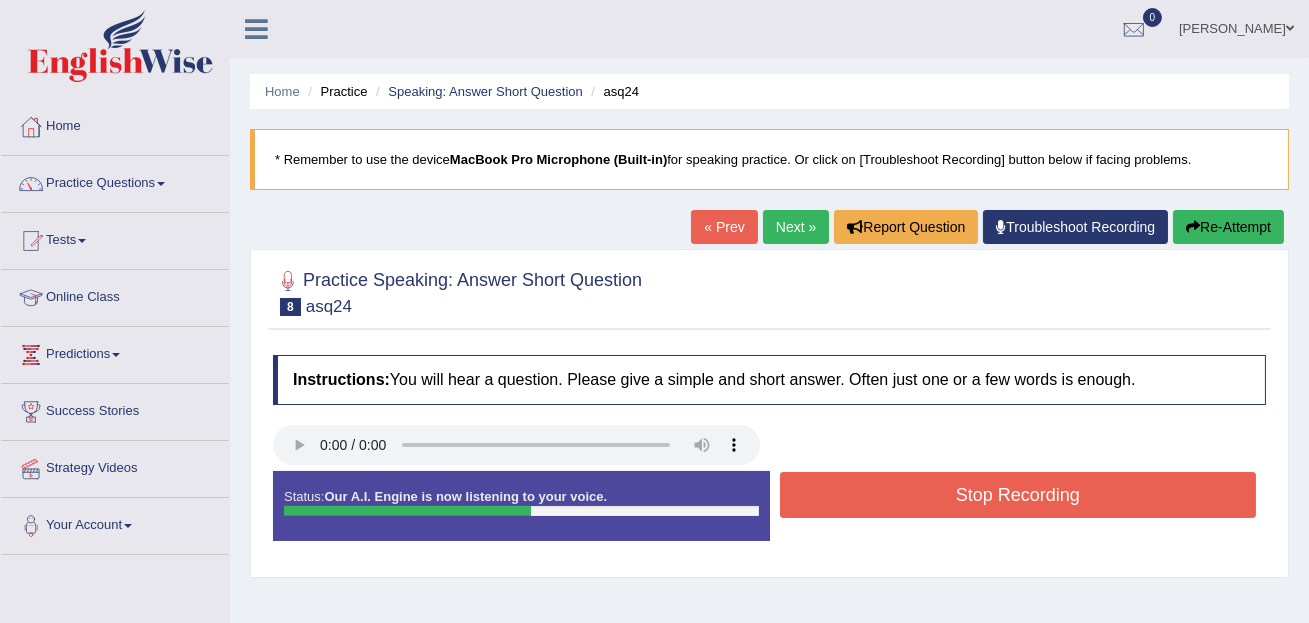 click on "Stop Recording" at bounding box center (1018, 495) 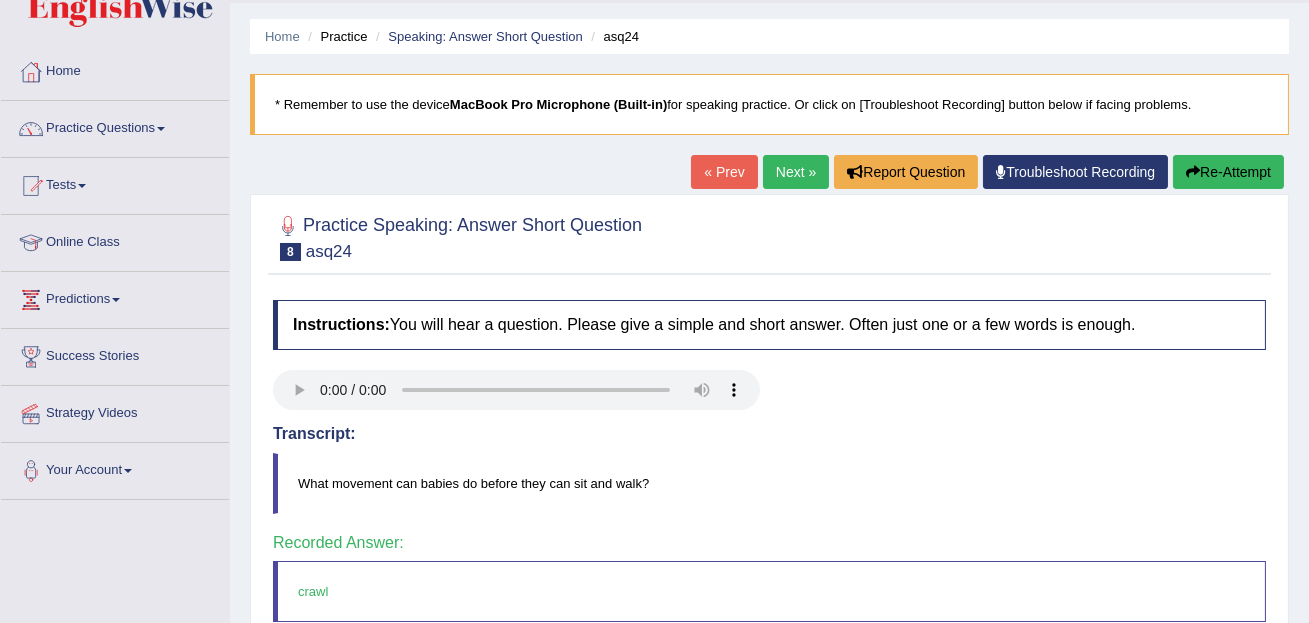 scroll, scrollTop: 0, scrollLeft: 0, axis: both 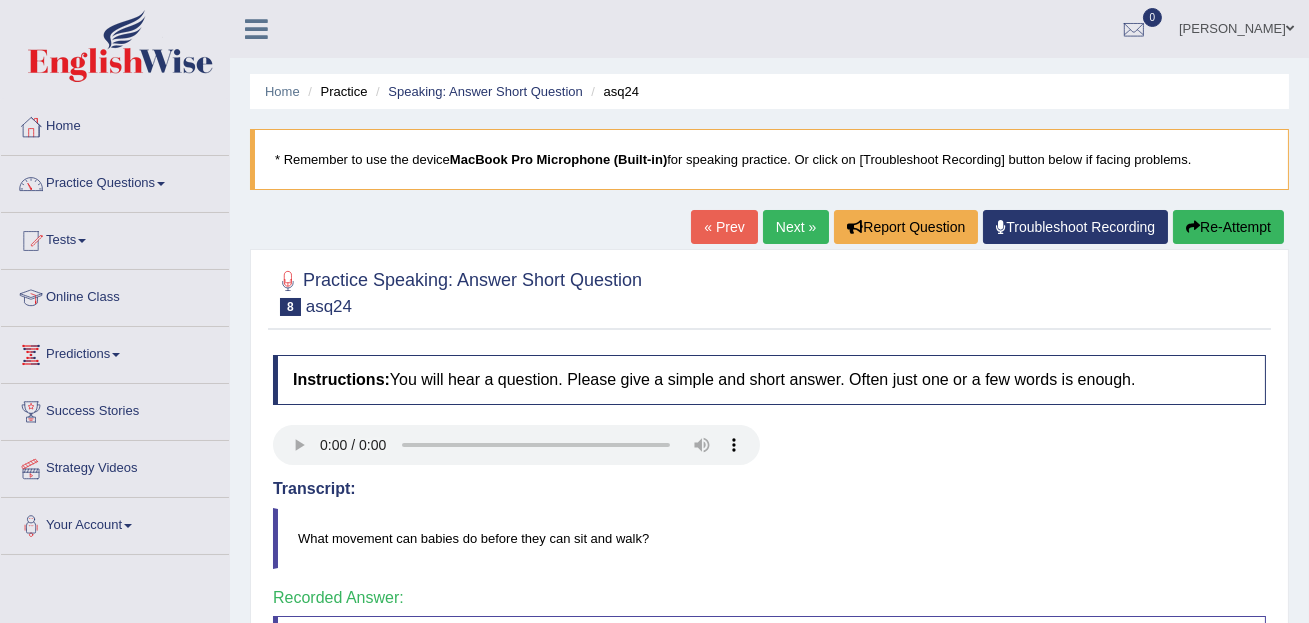 click on "Next »" at bounding box center [796, 227] 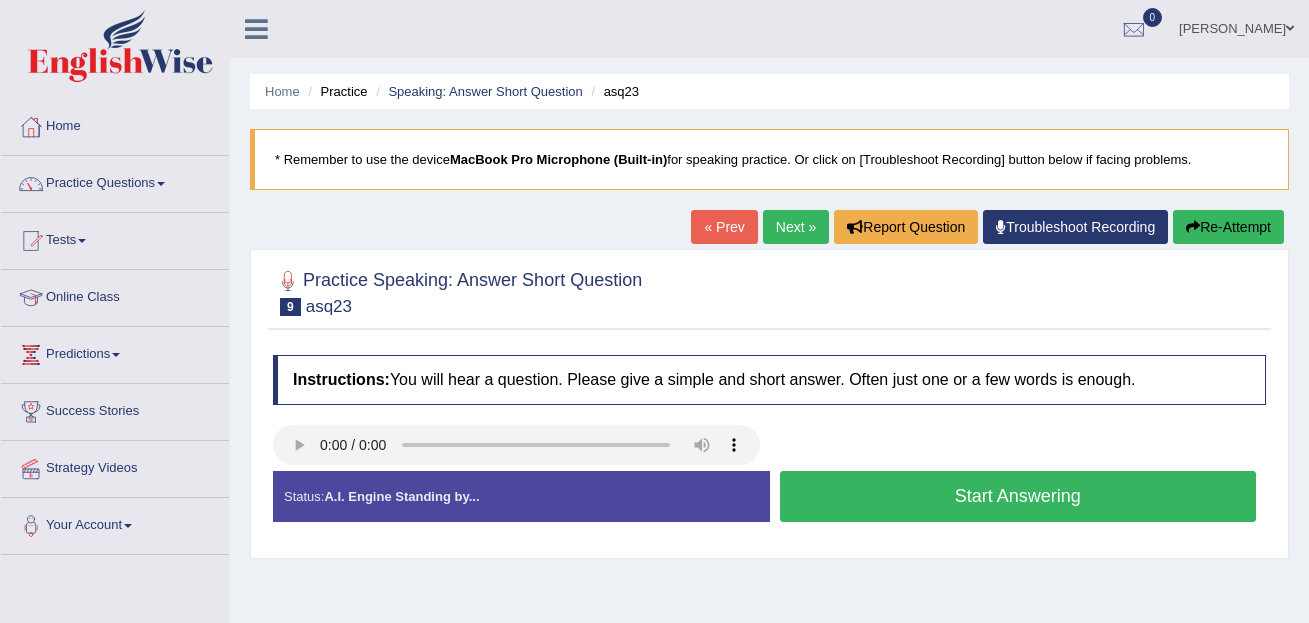 scroll, scrollTop: 0, scrollLeft: 0, axis: both 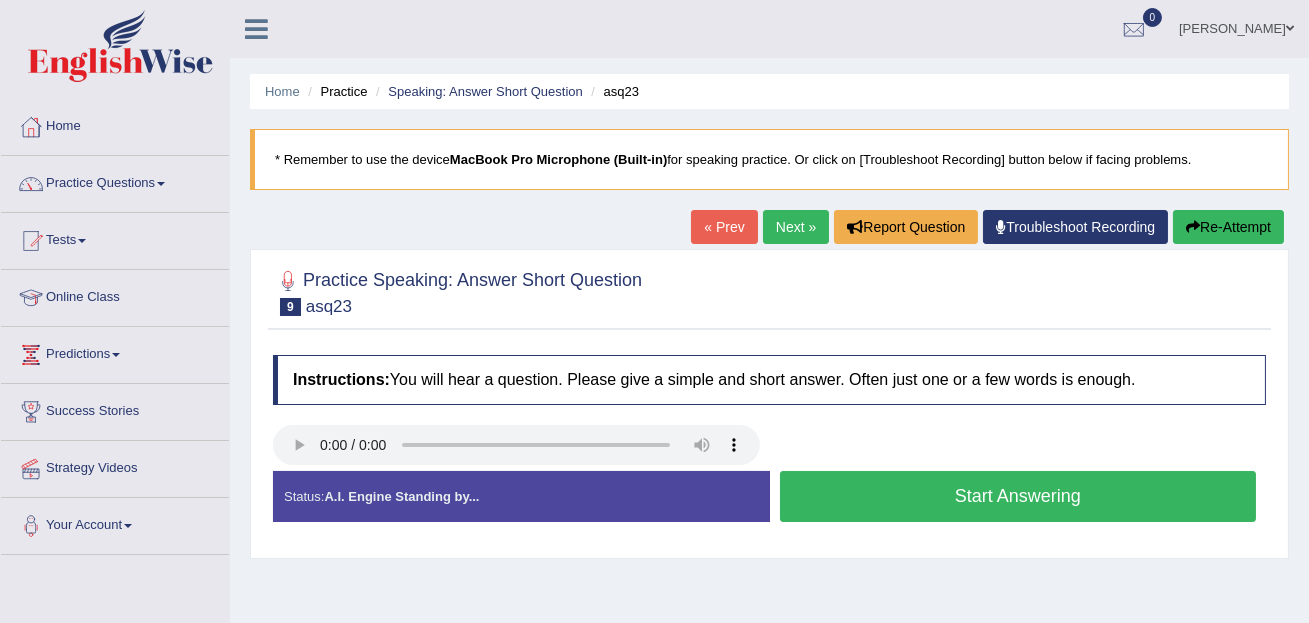 click on "Start Answering" at bounding box center (1018, 496) 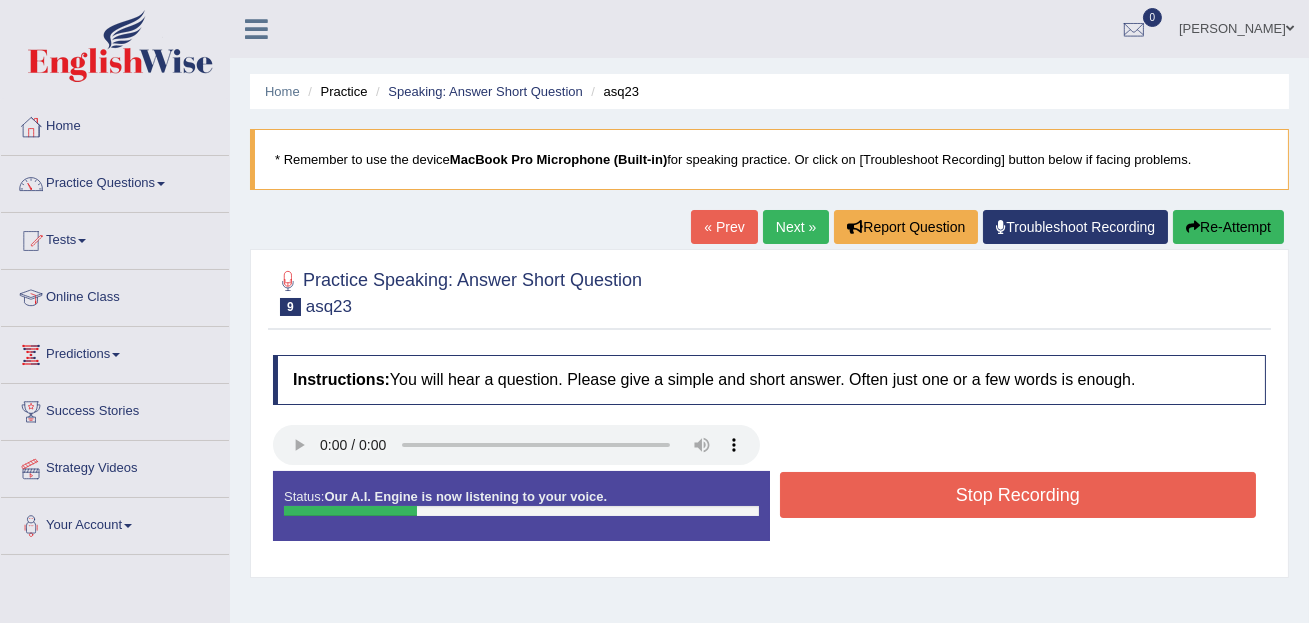 click on "Stop Recording" at bounding box center [1018, 495] 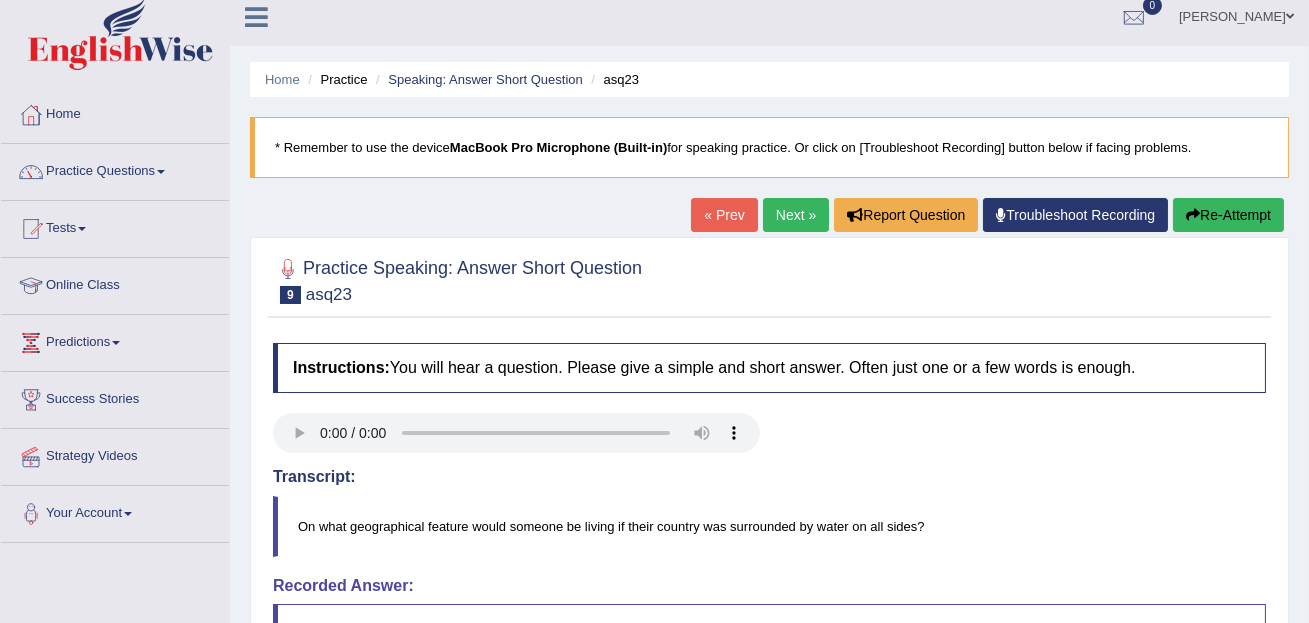 scroll, scrollTop: 0, scrollLeft: 0, axis: both 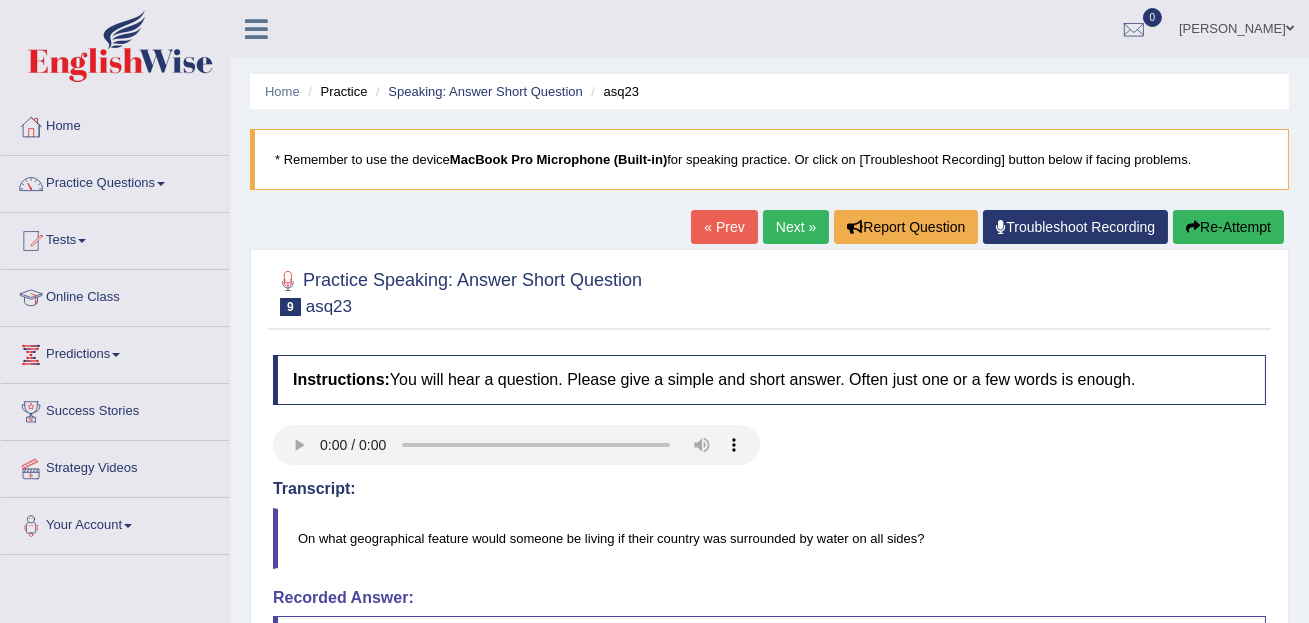 click on "Next »" at bounding box center [796, 227] 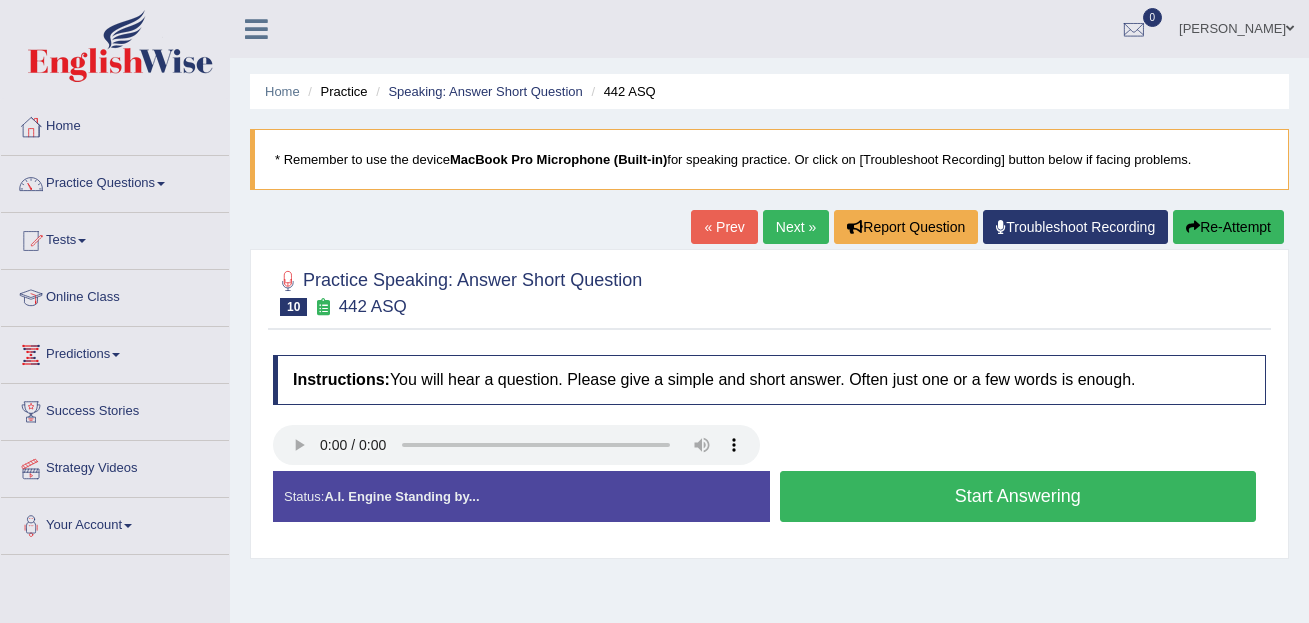scroll, scrollTop: 0, scrollLeft: 0, axis: both 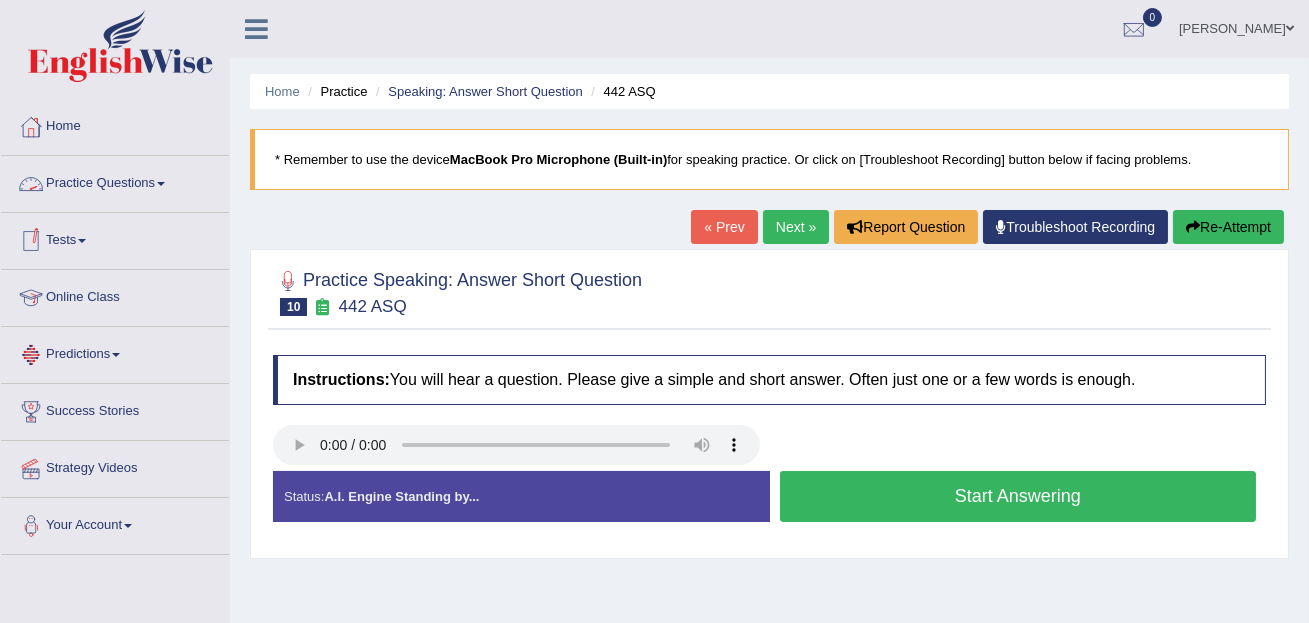 click on "Practice Questions" at bounding box center [115, 181] 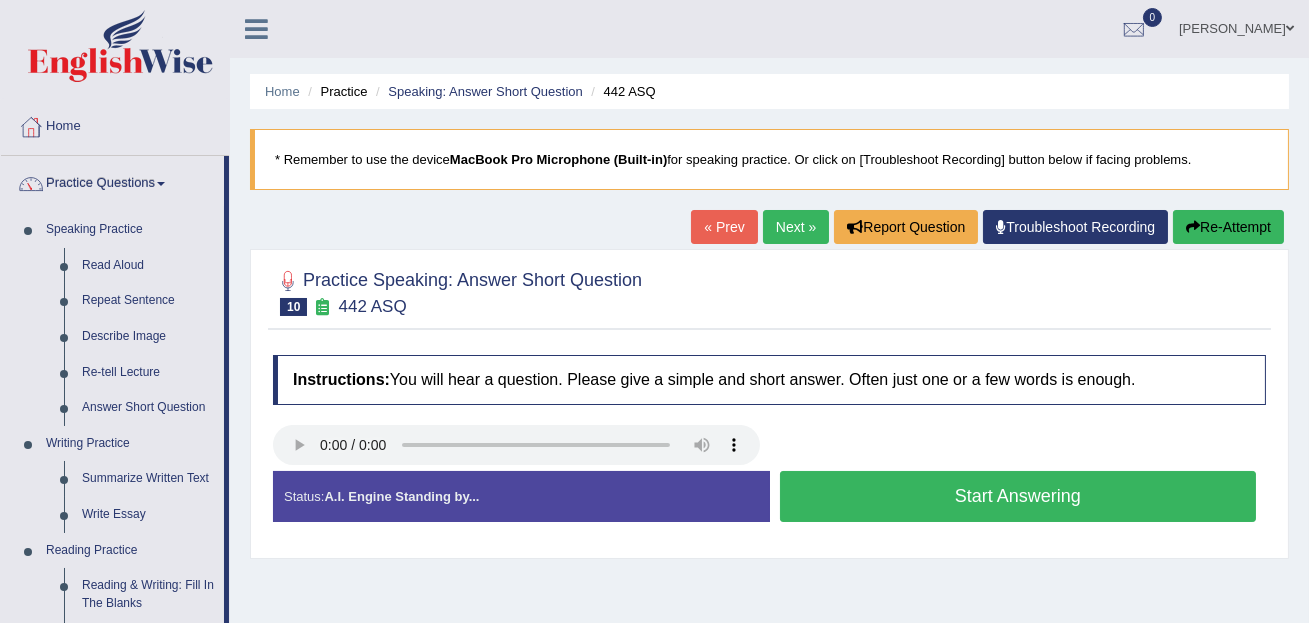 click on "Home
Practice
Speaking: Answer Short Question
442 ASQ
* Remember to use the device  MacBook Pro Microphone (Built-in)  for speaking practice. Or click on [Troubleshoot Recording] button below if facing problems.
« Prev Next »  Report Question  Troubleshoot Recording  Re-Attempt
Practice Speaking: Answer Short Question
10
442 ASQ
Instructions:  You will hear a question. Please give a simple and short answer. Often just one or a few words is enough.
Transcript: What word can describe both a color and the environment? Recorded Answer: Created with Highcharts 7.1.2 Too low Too high Time Pitch meter: 0 1 2 3 4 5 Sample Answer: green Status:  A.I. Engine Standing by... Start Answering Stop Recording" at bounding box center (769, 500) 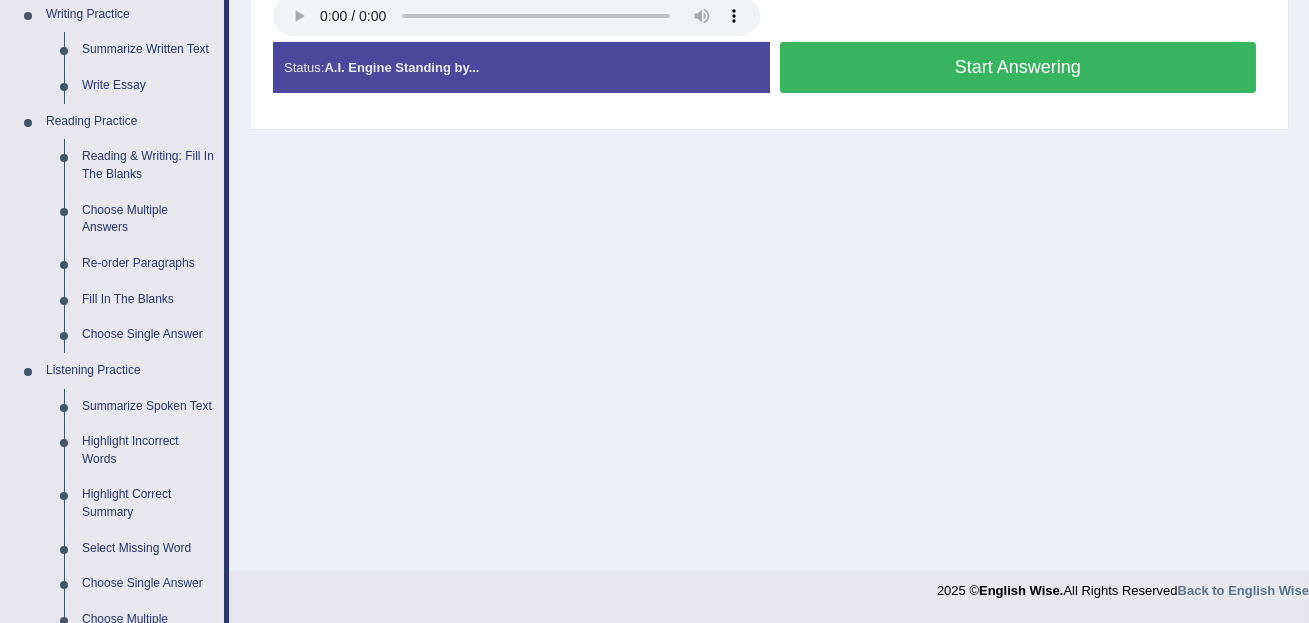 scroll, scrollTop: 436, scrollLeft: 0, axis: vertical 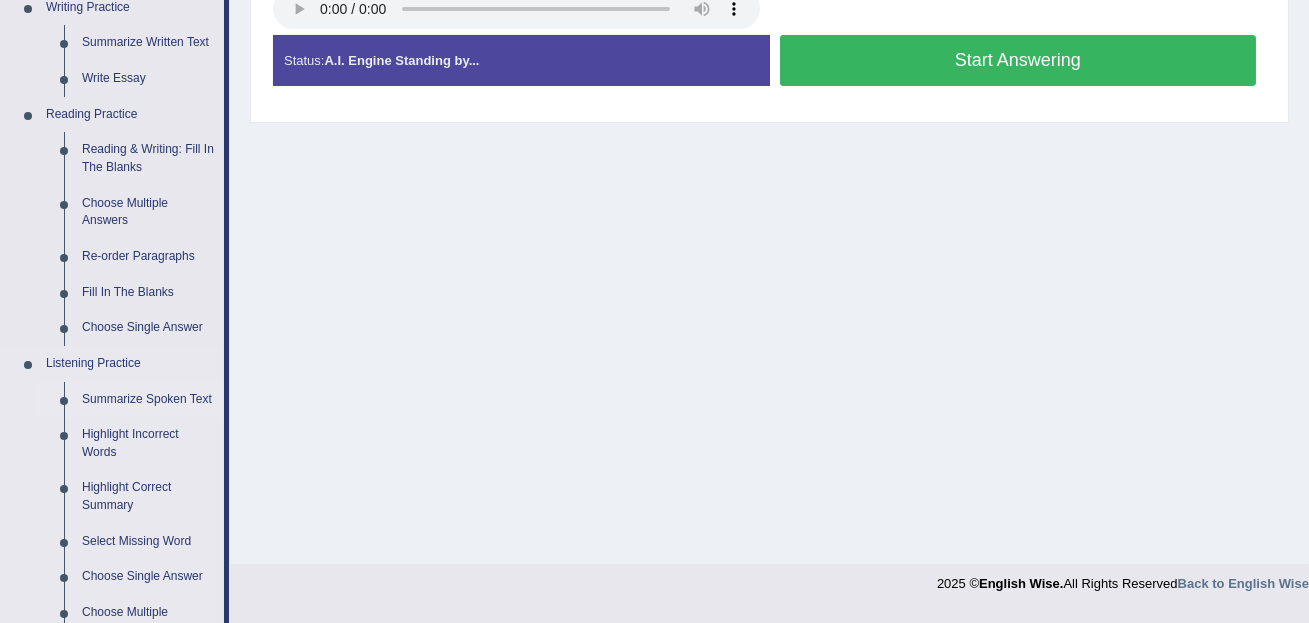 click on "Summarize Spoken Text" at bounding box center (148, 400) 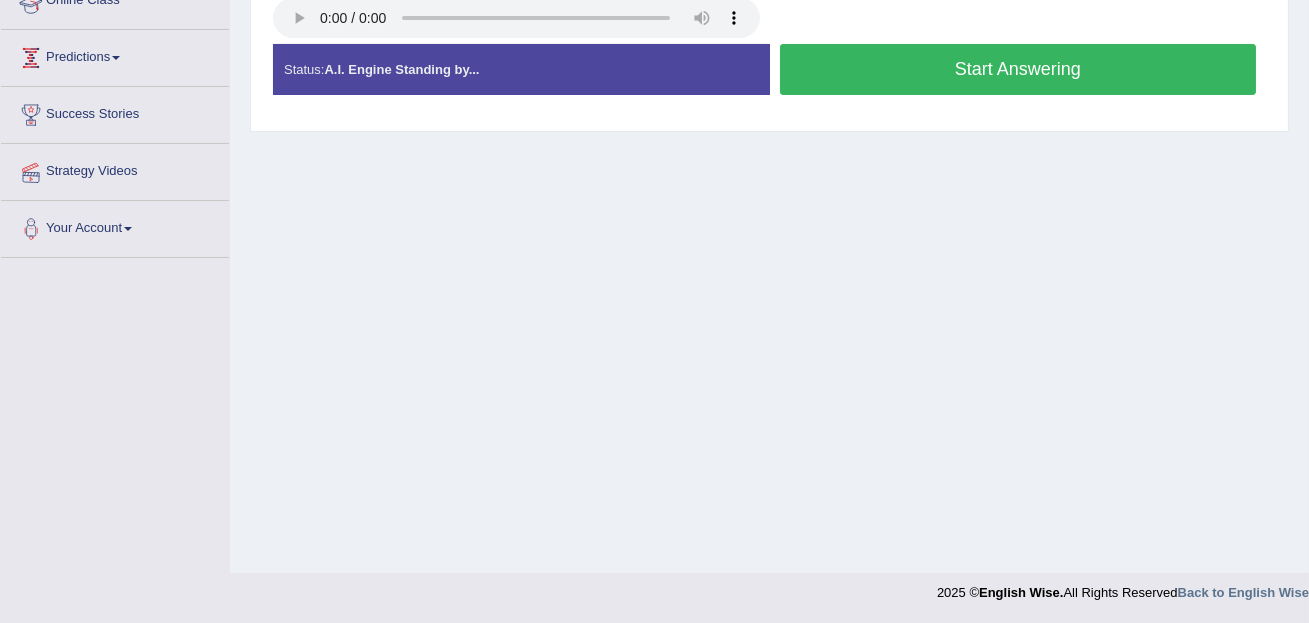 scroll, scrollTop: 260, scrollLeft: 0, axis: vertical 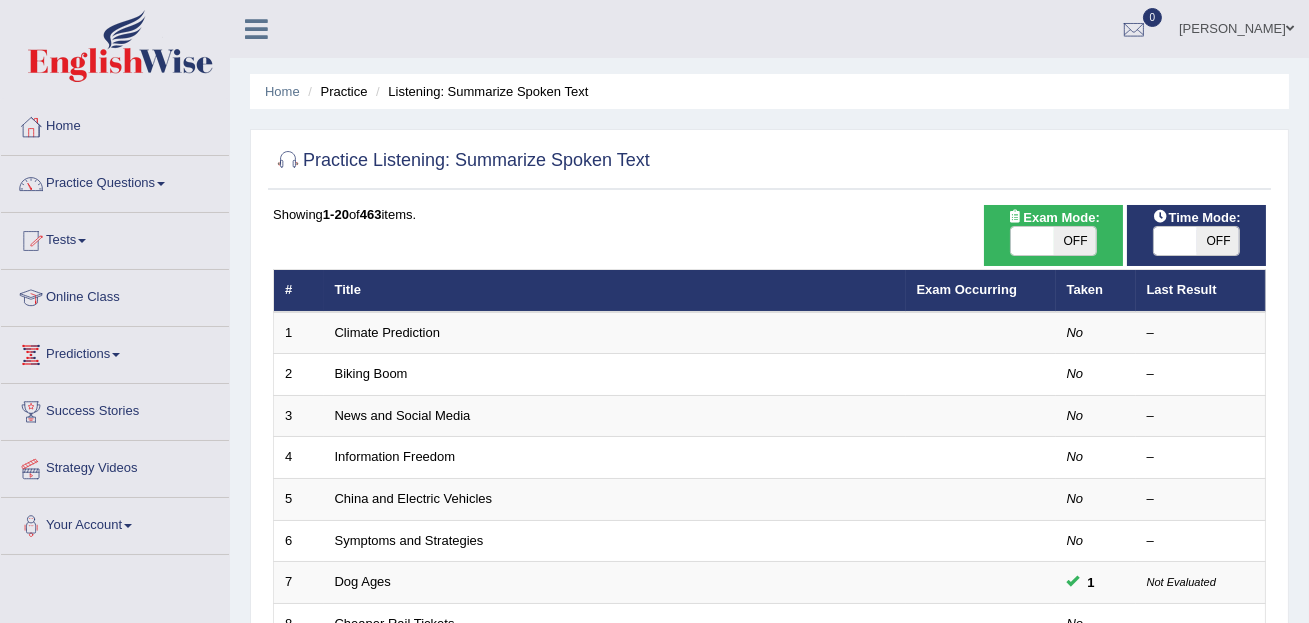 click at bounding box center [120, 46] 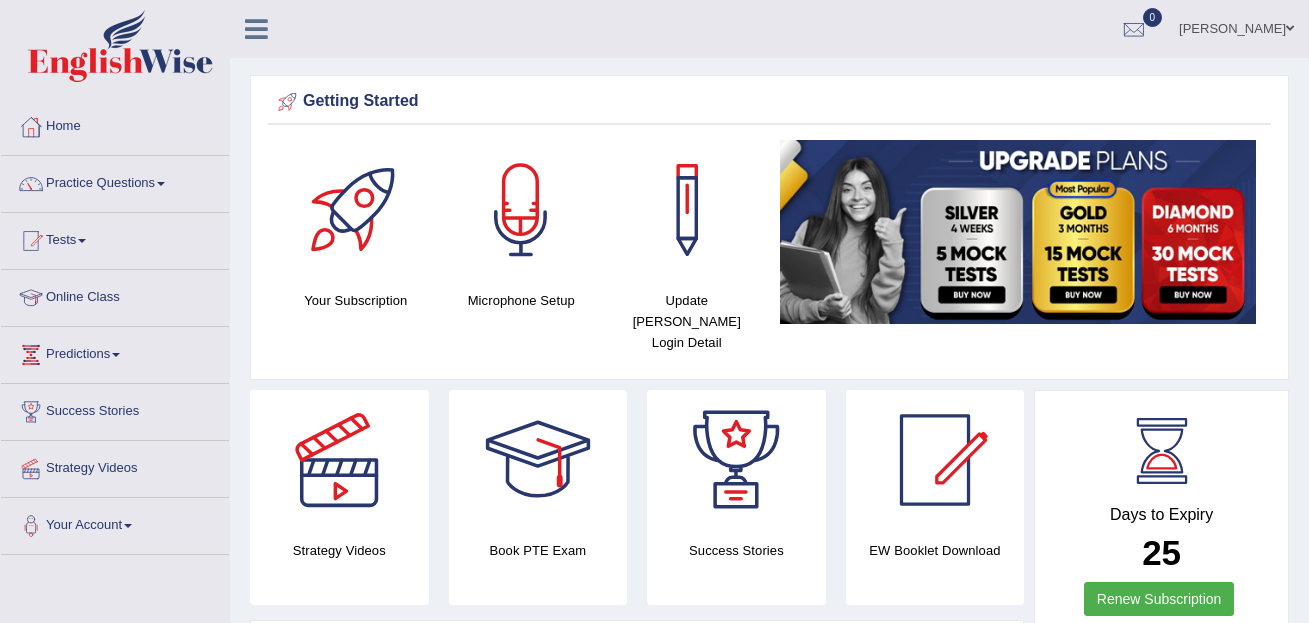 scroll, scrollTop: 0, scrollLeft: 0, axis: both 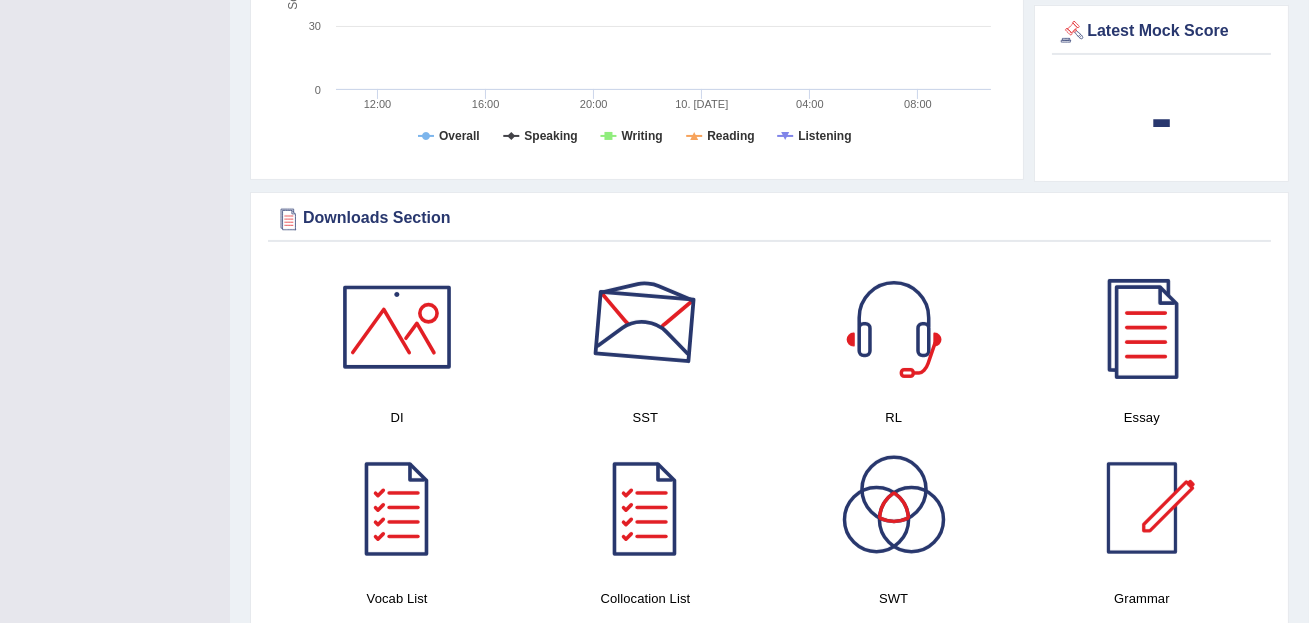 click at bounding box center (645, 327) 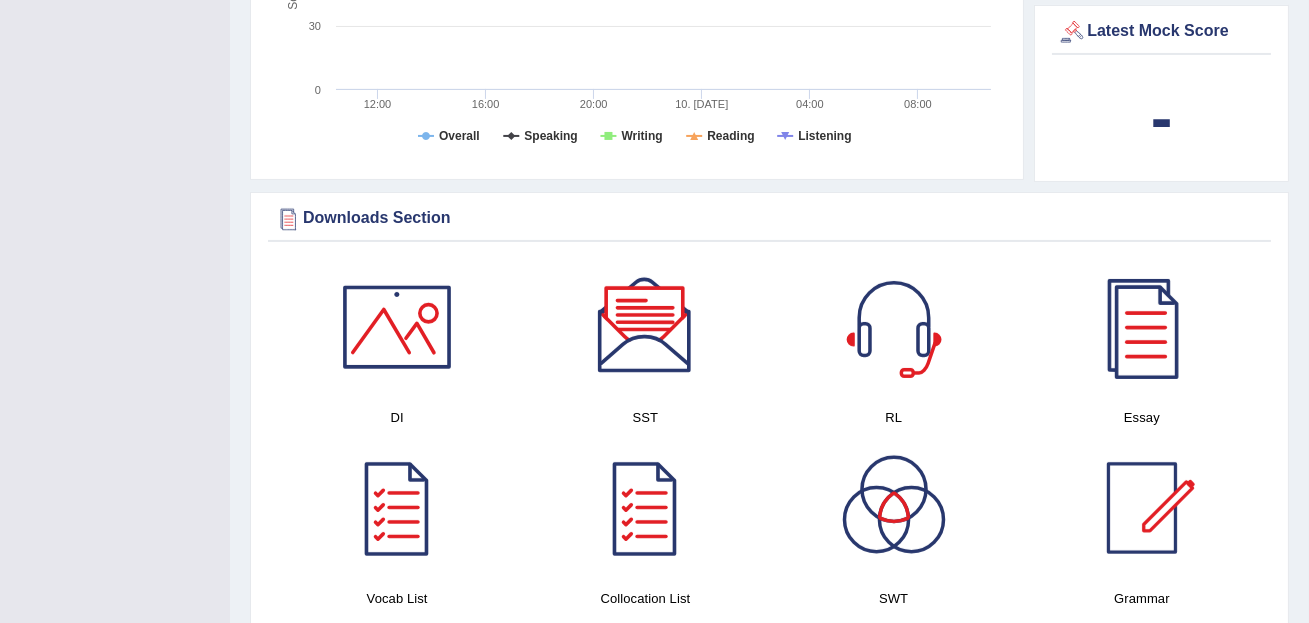 click on "Please login from Desktop. If you think this is an error (or logged in from desktop),  please click here to contact us
Getting Started
Your Subscription
Microphone Setup
Update Pearson Login Detail
×" at bounding box center (769, 514) 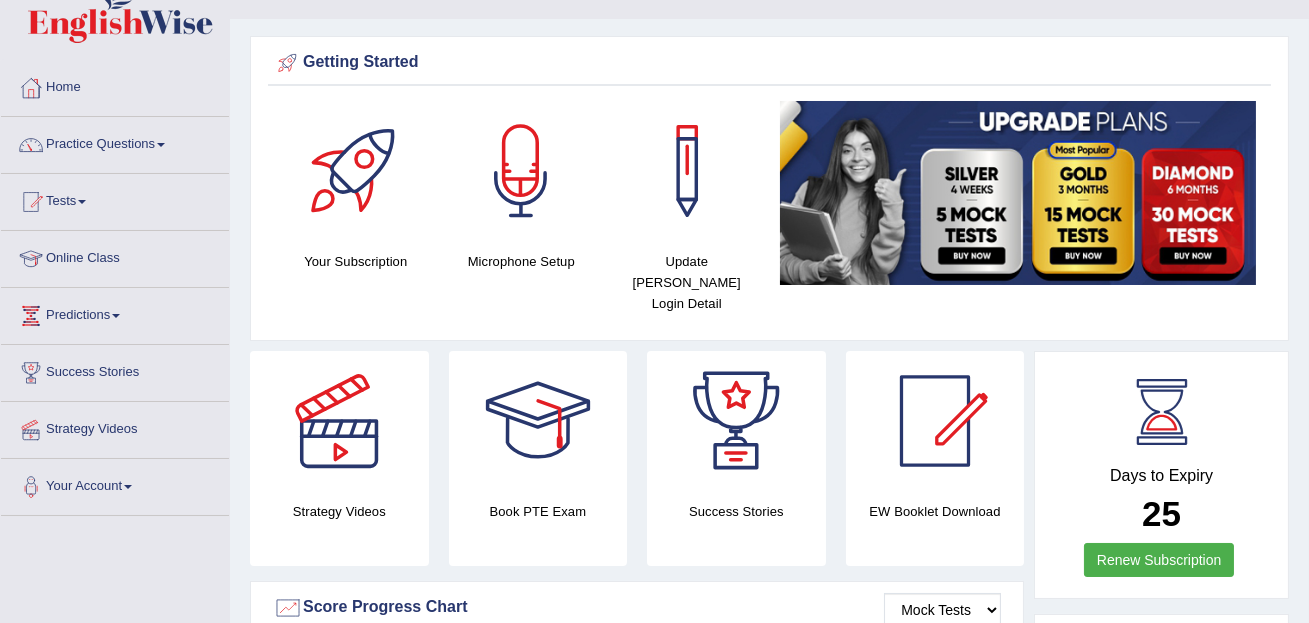 scroll, scrollTop: 36, scrollLeft: 0, axis: vertical 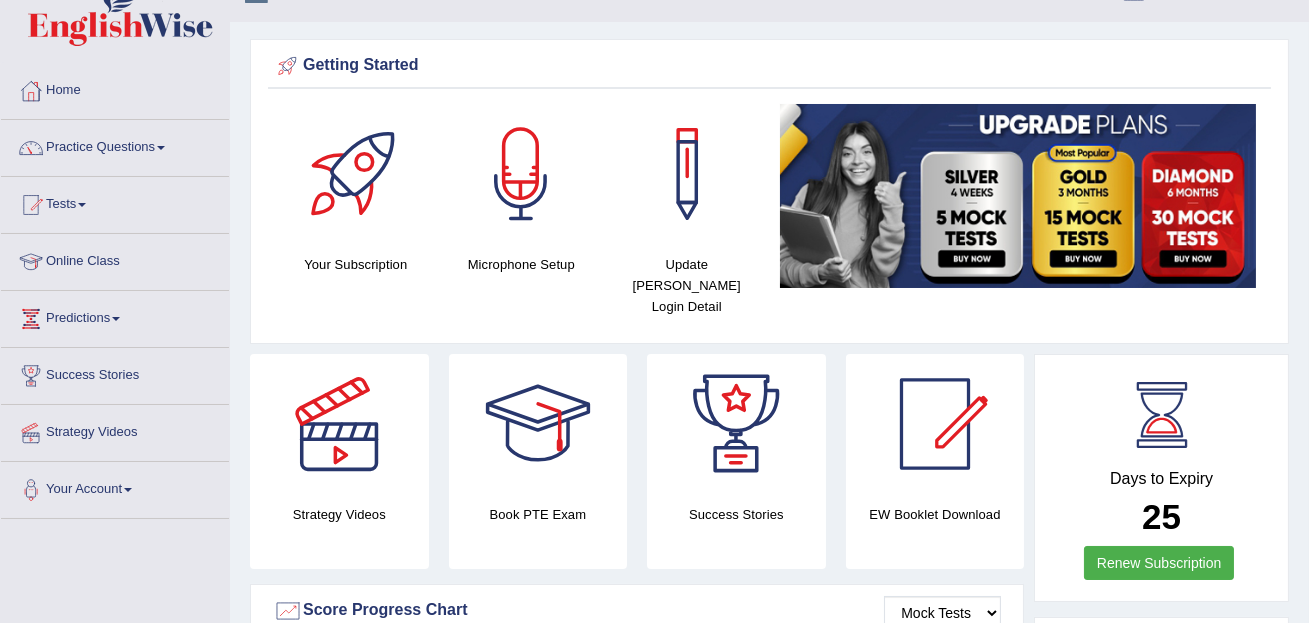 click on "Practice Questions" at bounding box center [115, 145] 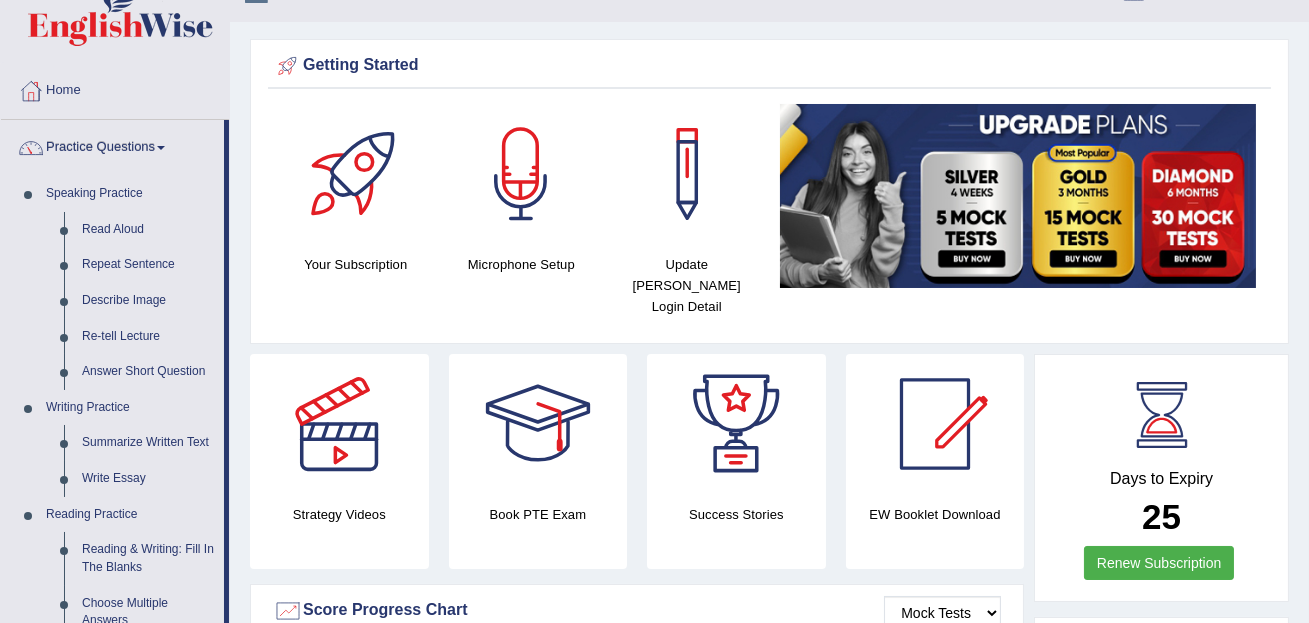 click on "Please login from Desktop. If you think this is an error (or logged in from desktop),  please click here to contact us
Getting Started
Your Subscription
Microphone Setup
Update Pearson Login Detail
×" at bounding box center (769, 1314) 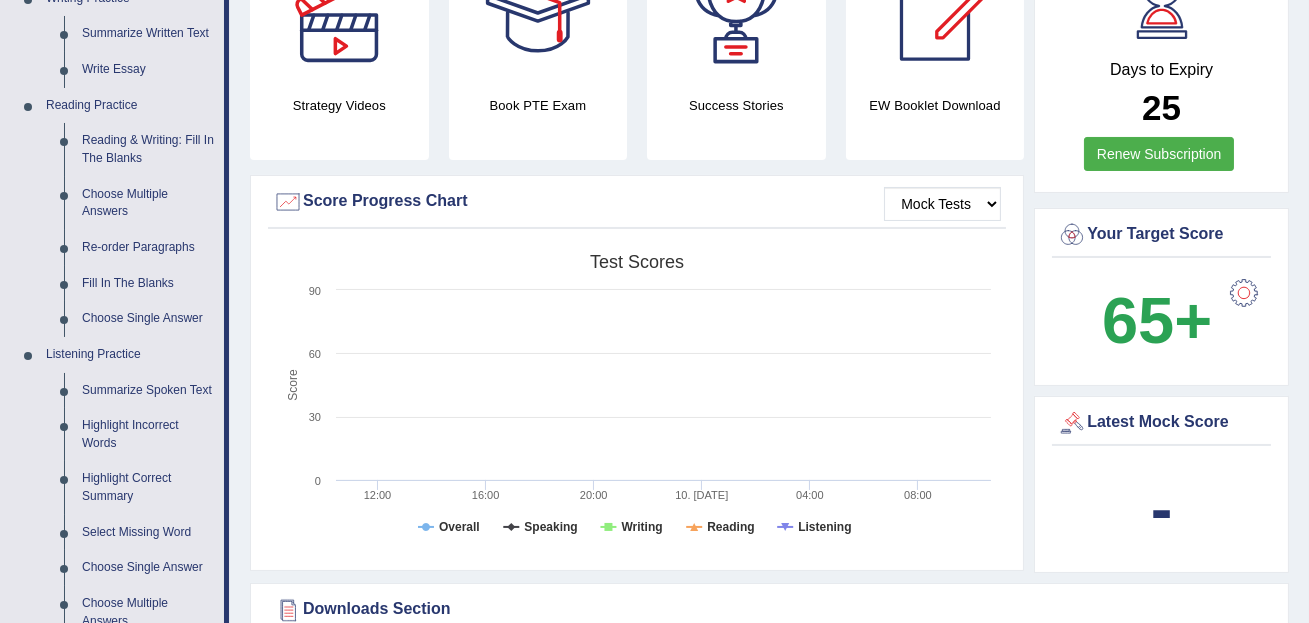 scroll, scrollTop: 472, scrollLeft: 0, axis: vertical 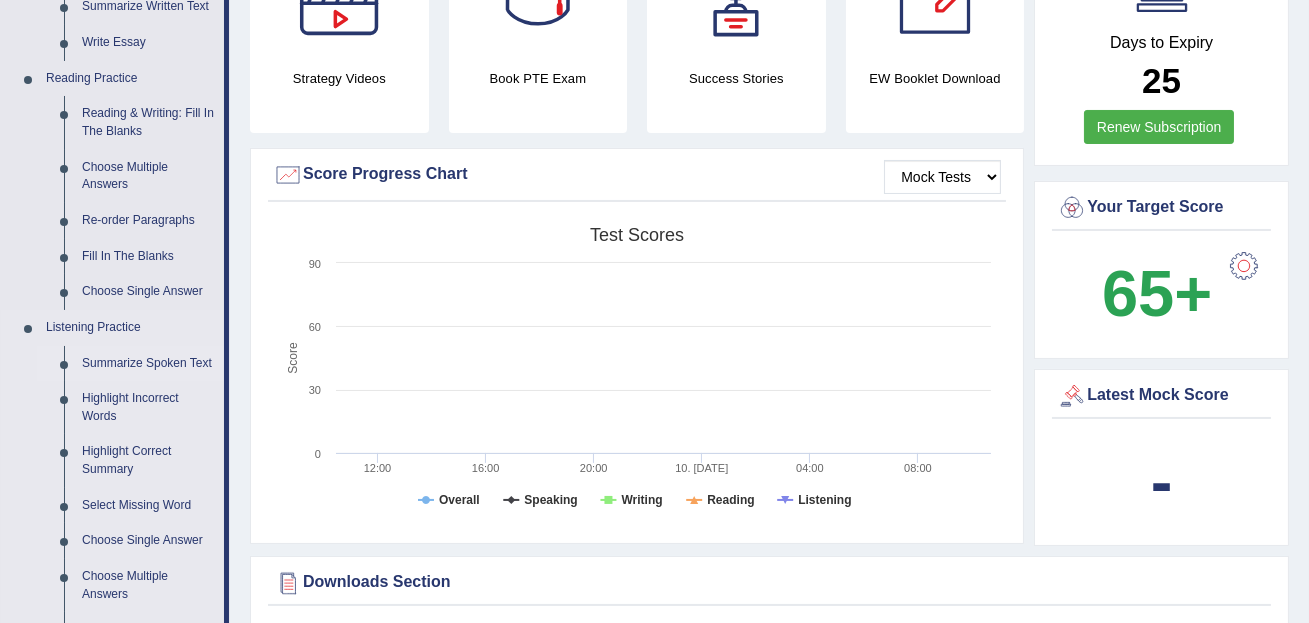click on "Summarize Spoken Text" at bounding box center (148, 364) 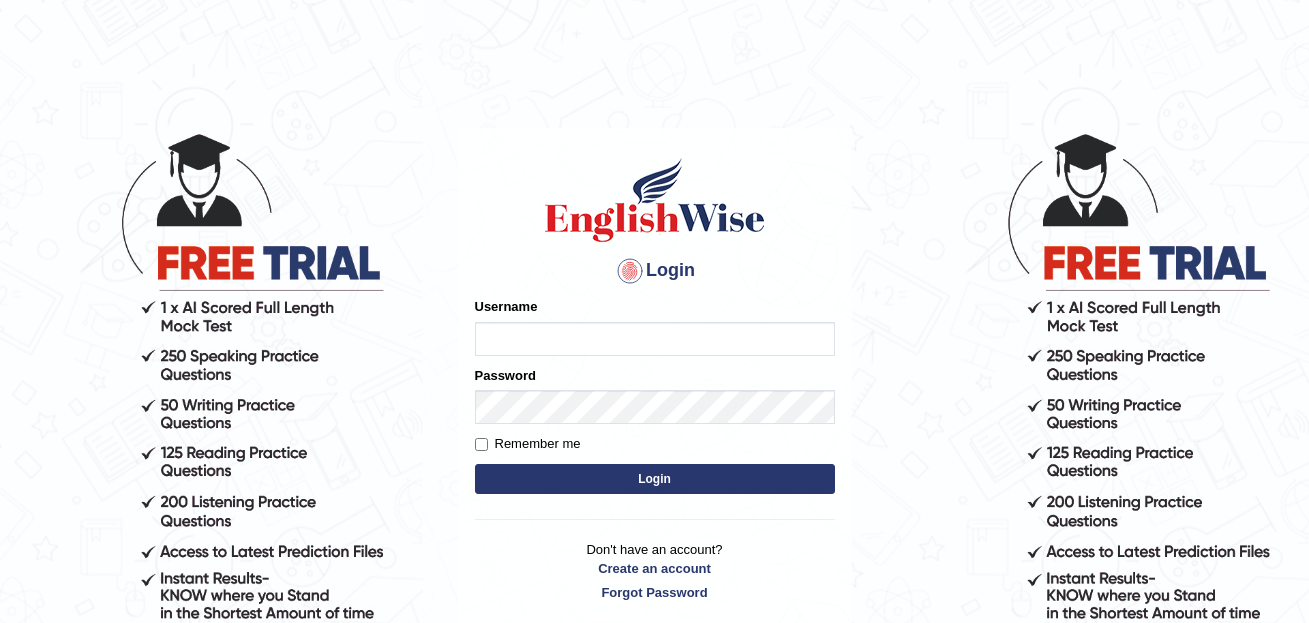 scroll, scrollTop: 0, scrollLeft: 0, axis: both 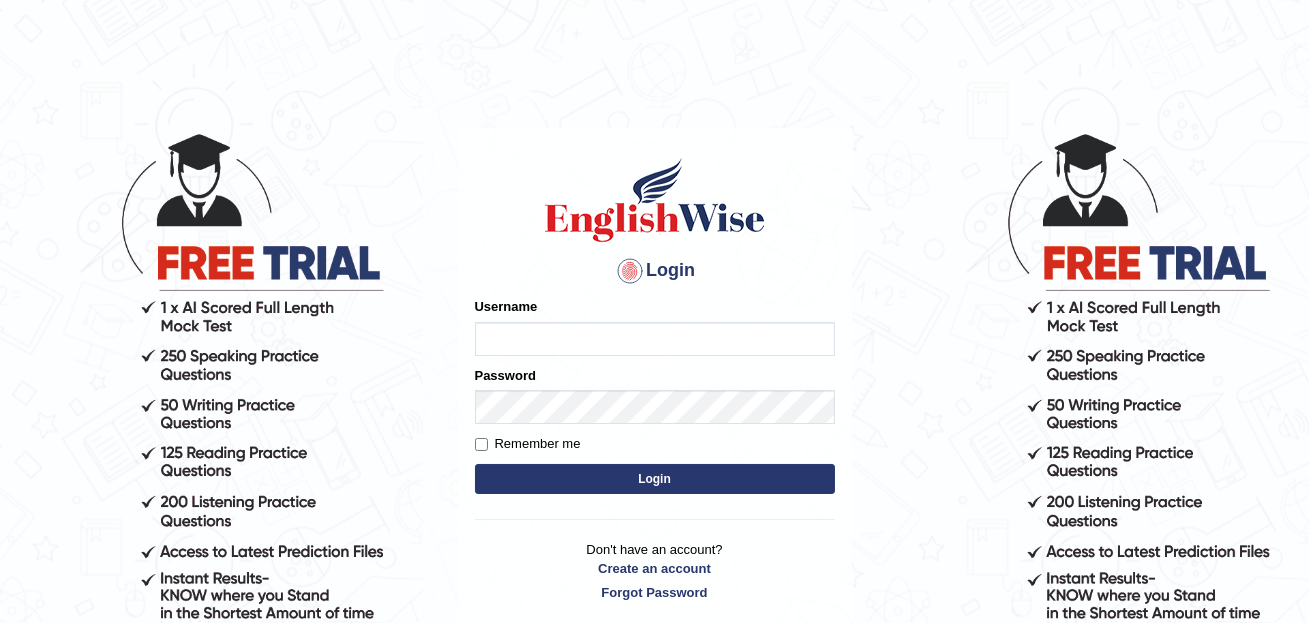 type on "Laibakhan" 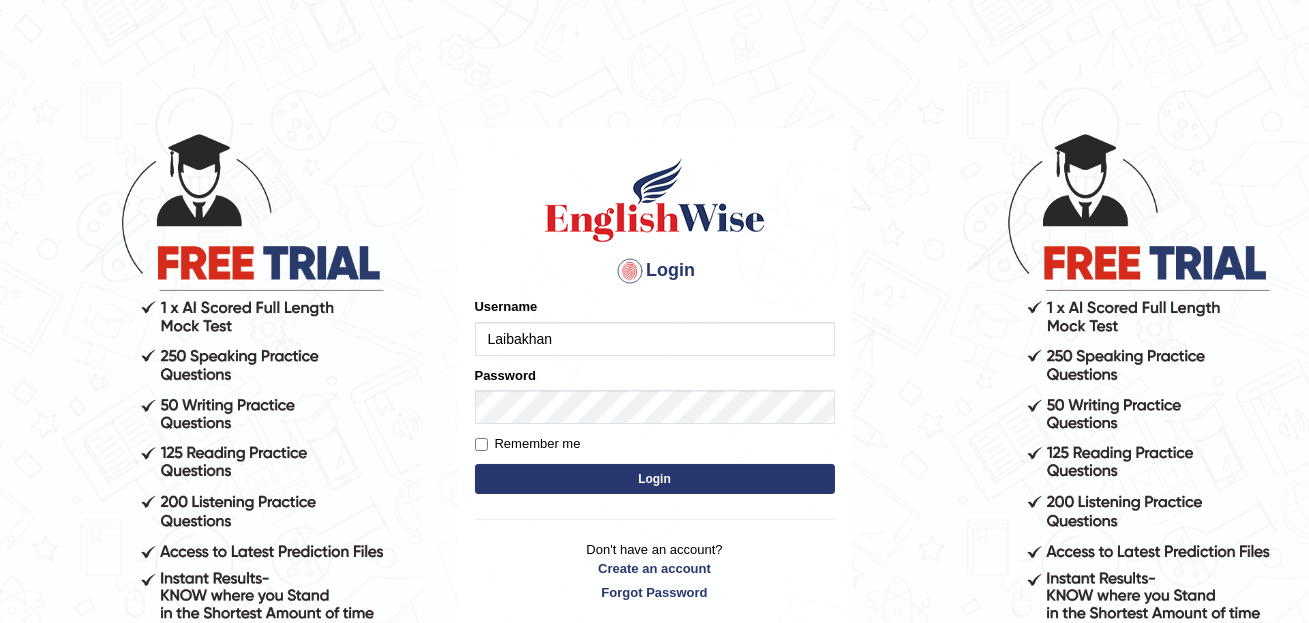 click on "Login" at bounding box center [655, 479] 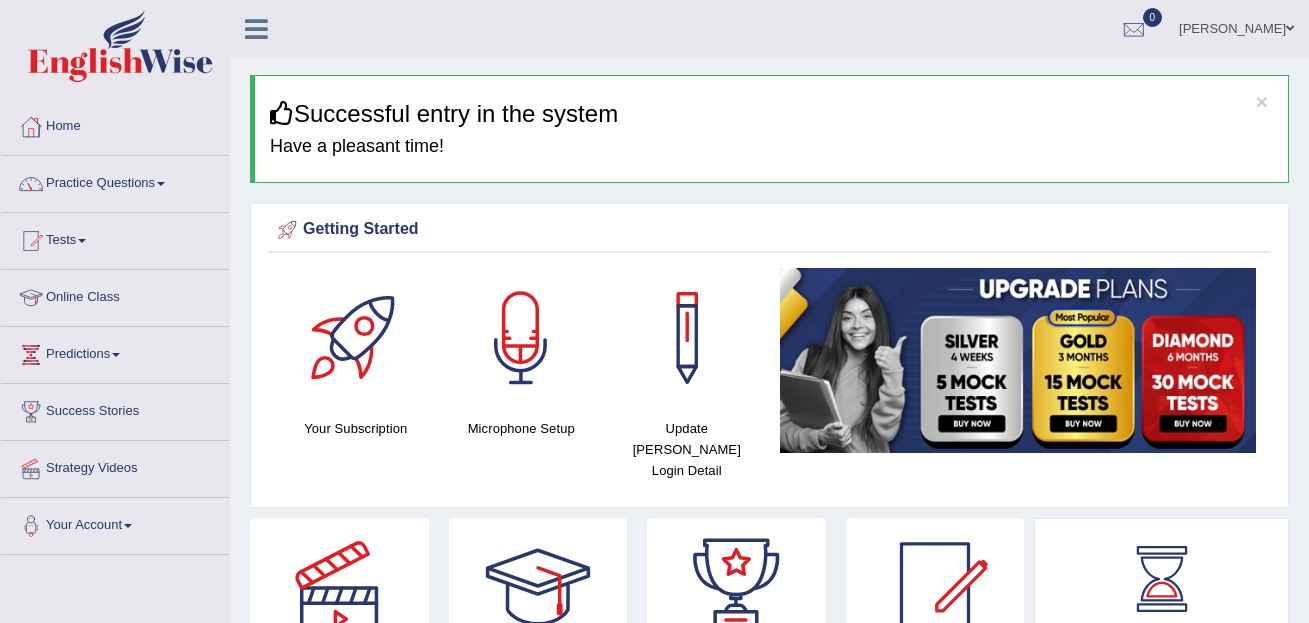 scroll, scrollTop: 0, scrollLeft: 0, axis: both 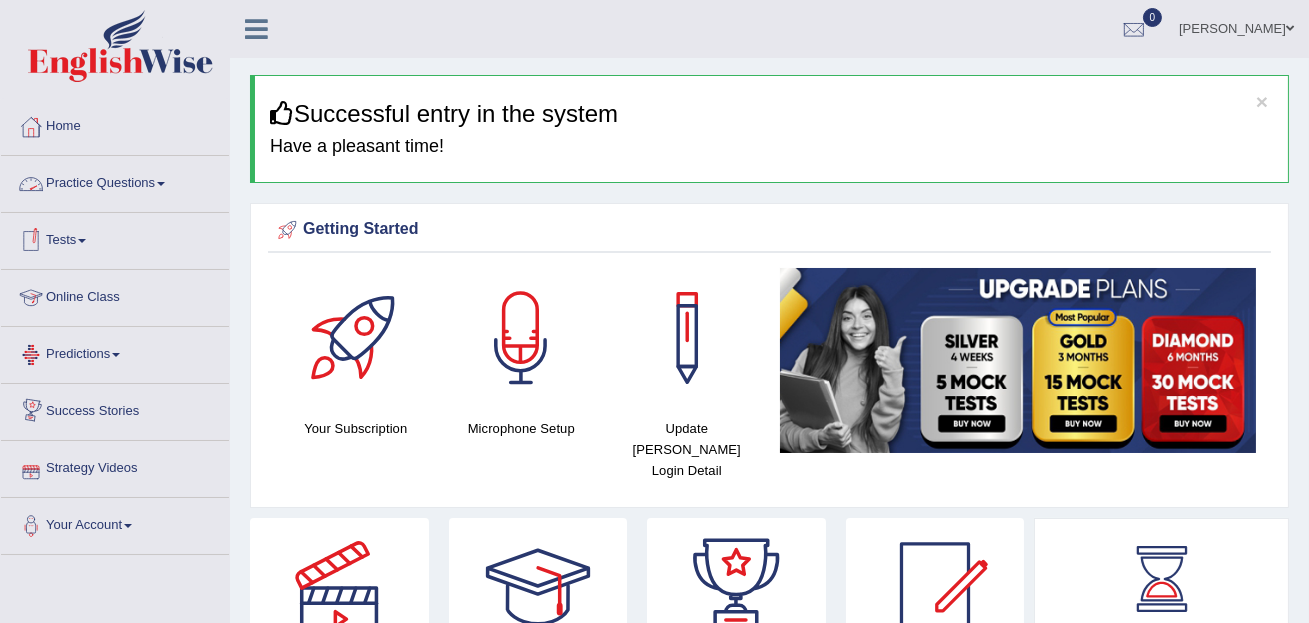 click on "Practice Questions" at bounding box center [115, 181] 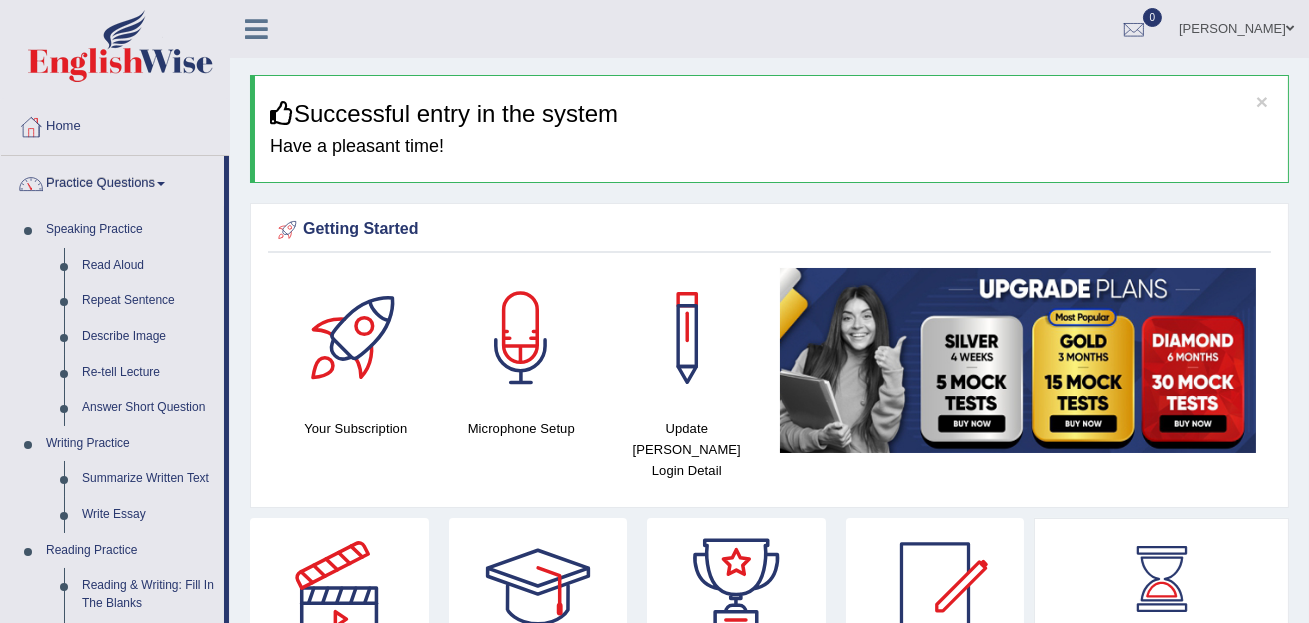 click on "×
Successful entry in the system Have a pleasant time!
Please login from Desktop. If you think this is an error (or logged in from desktop),  please click here to contact us
Getting Started
Your Subscription
Microphone Setup
Update Pearson Login Detail
×" at bounding box center [769, 1414] 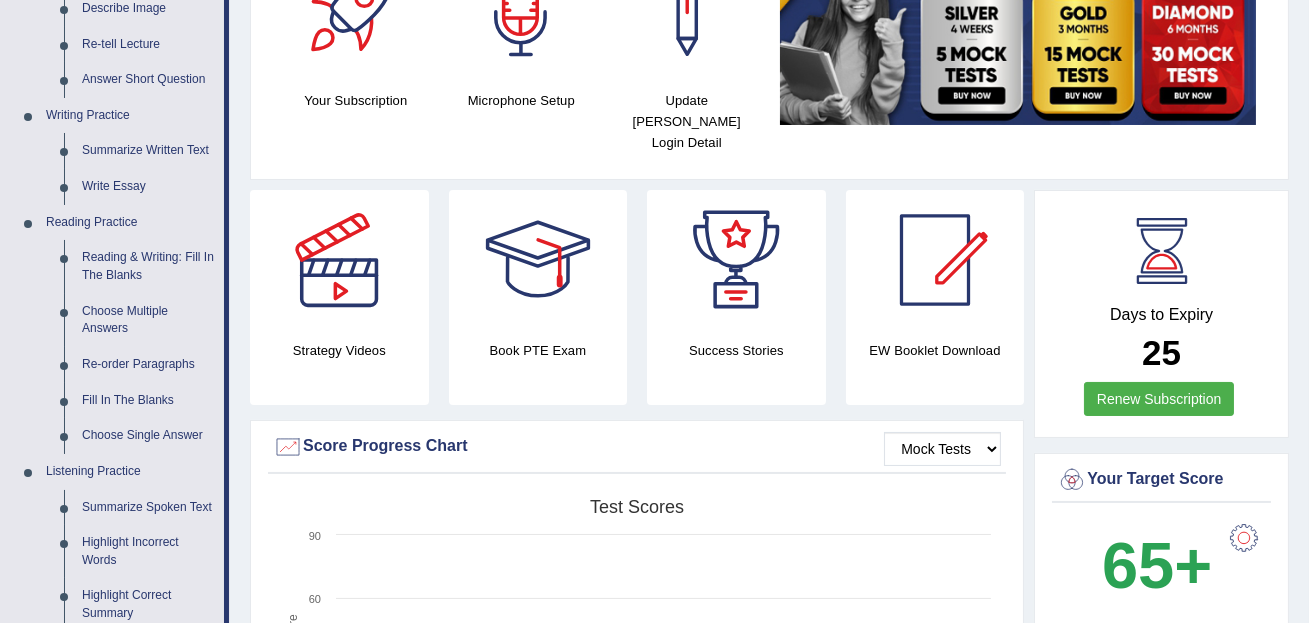 scroll, scrollTop: 400, scrollLeft: 0, axis: vertical 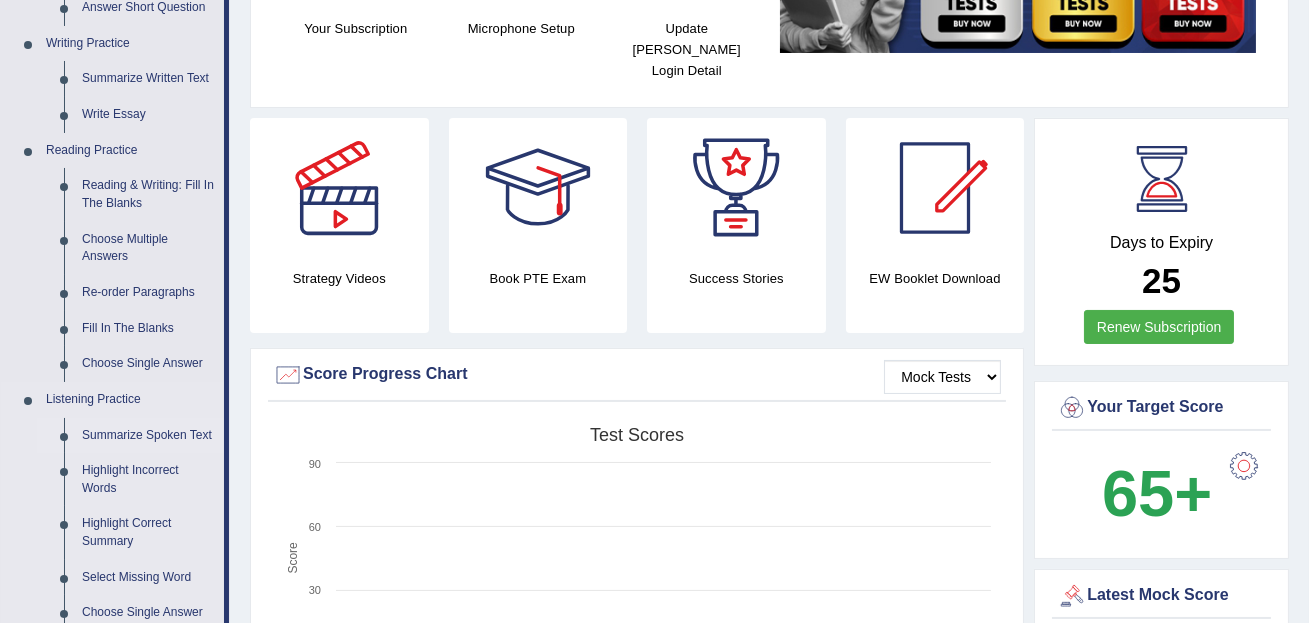 click on "Summarize Spoken Text" at bounding box center (148, 436) 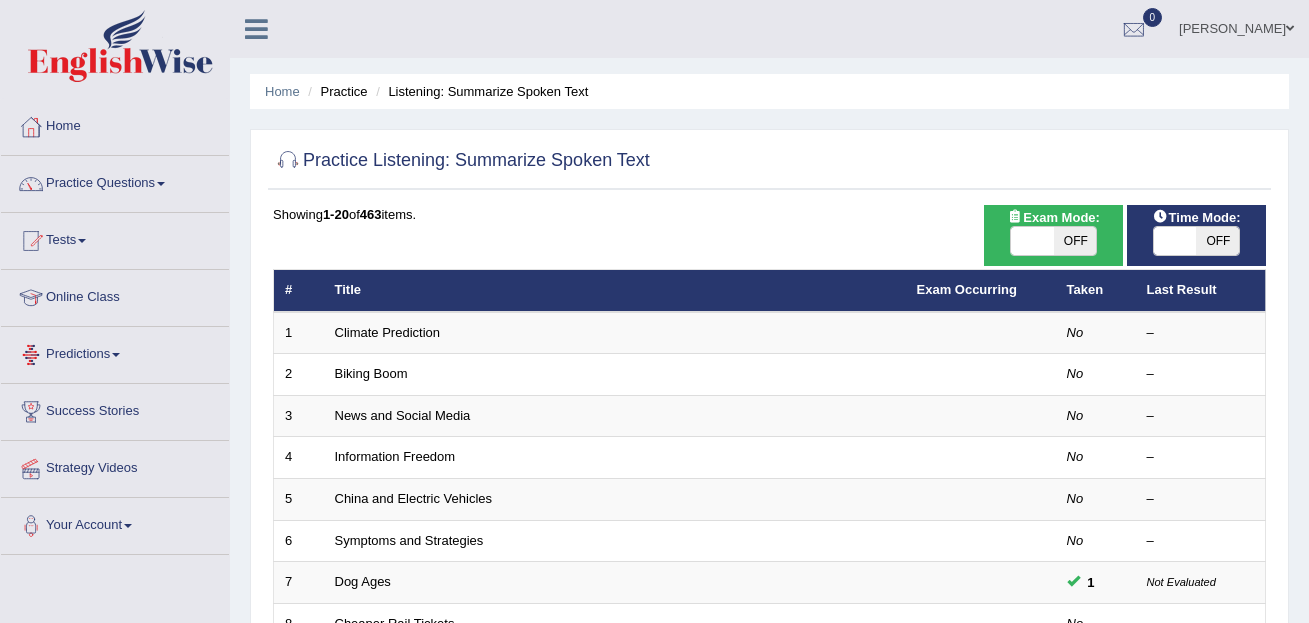 scroll, scrollTop: 0, scrollLeft: 0, axis: both 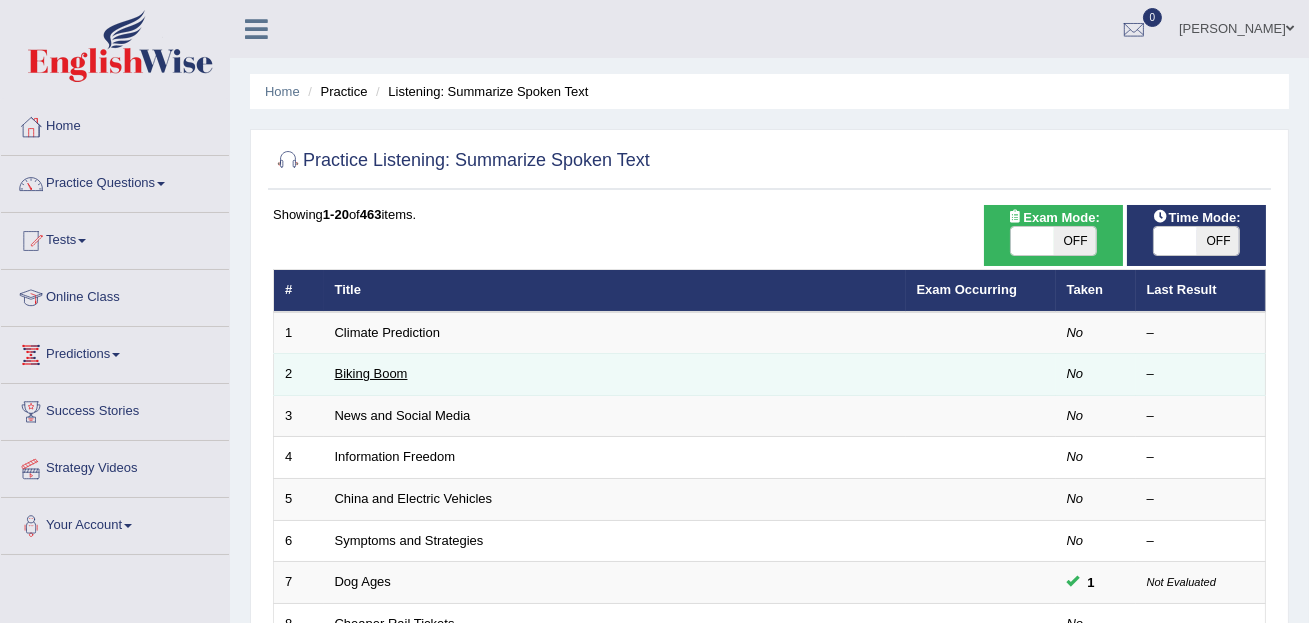 click on "Biking Boom" at bounding box center [371, 373] 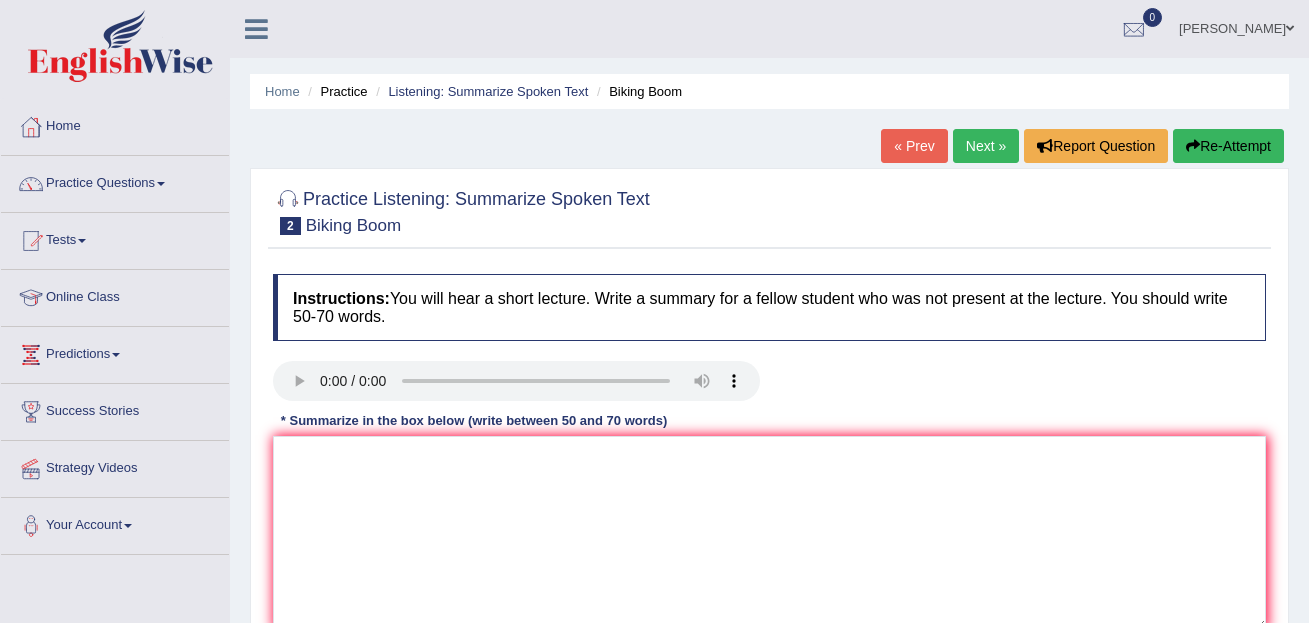 scroll, scrollTop: 0, scrollLeft: 0, axis: both 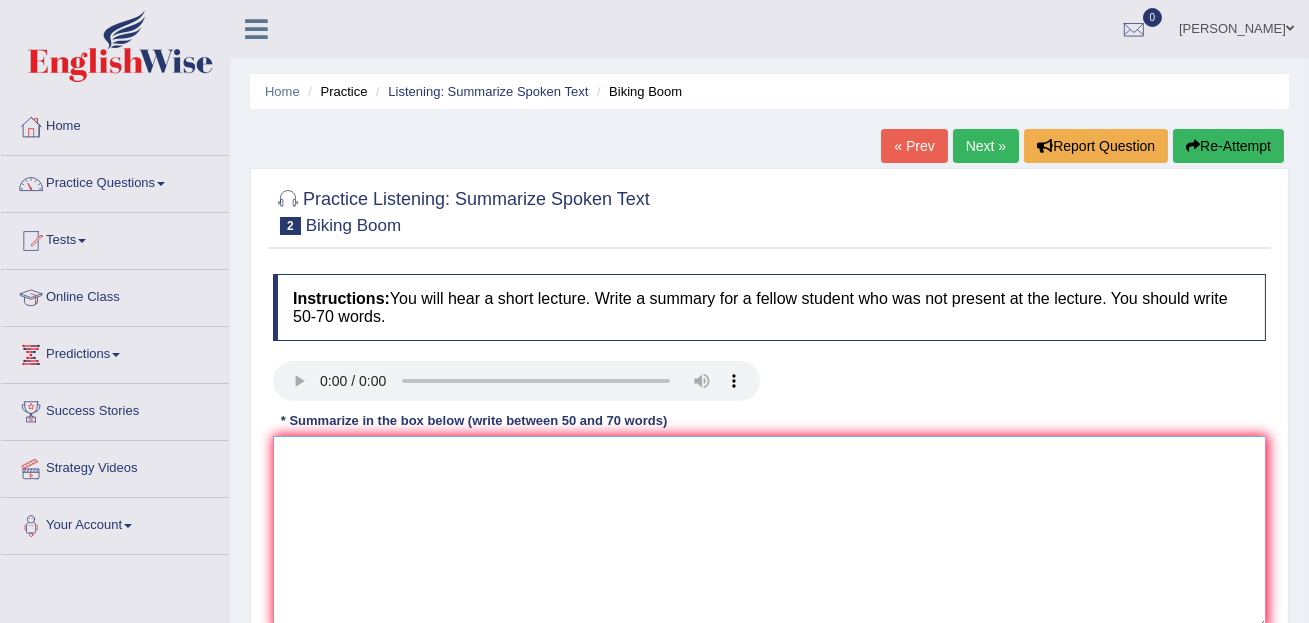 click at bounding box center [769, 533] 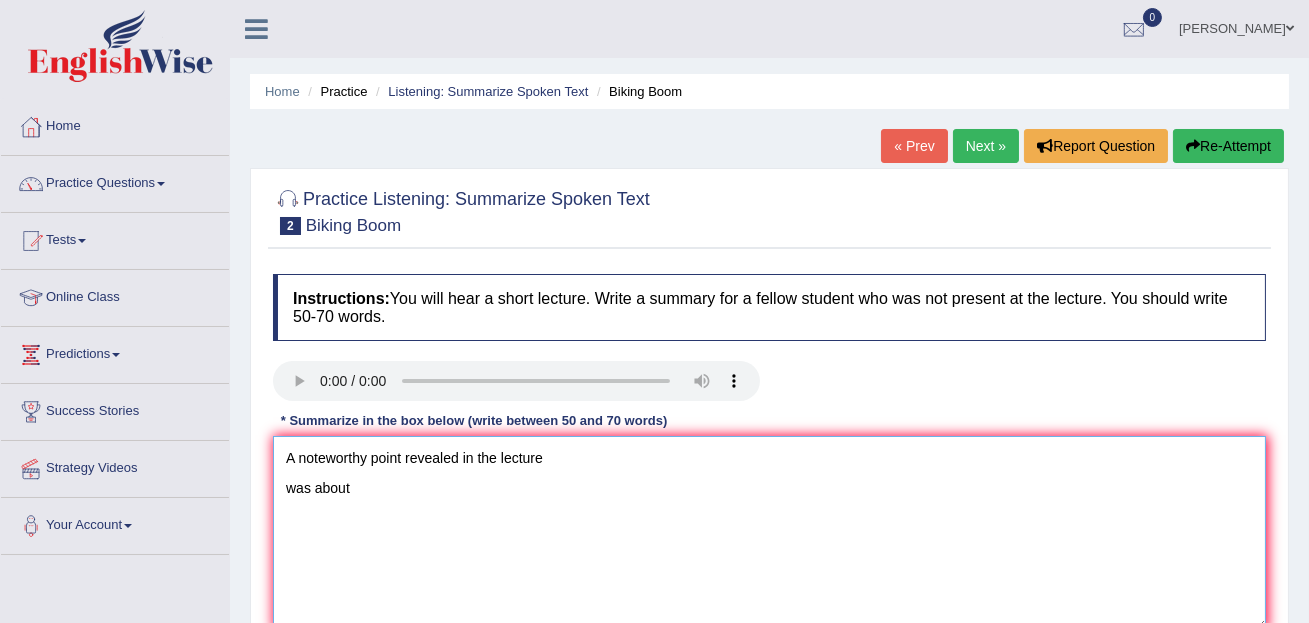 drag, startPoint x: 364, startPoint y: 494, endPoint x: 266, endPoint y: 480, distance: 98.99495 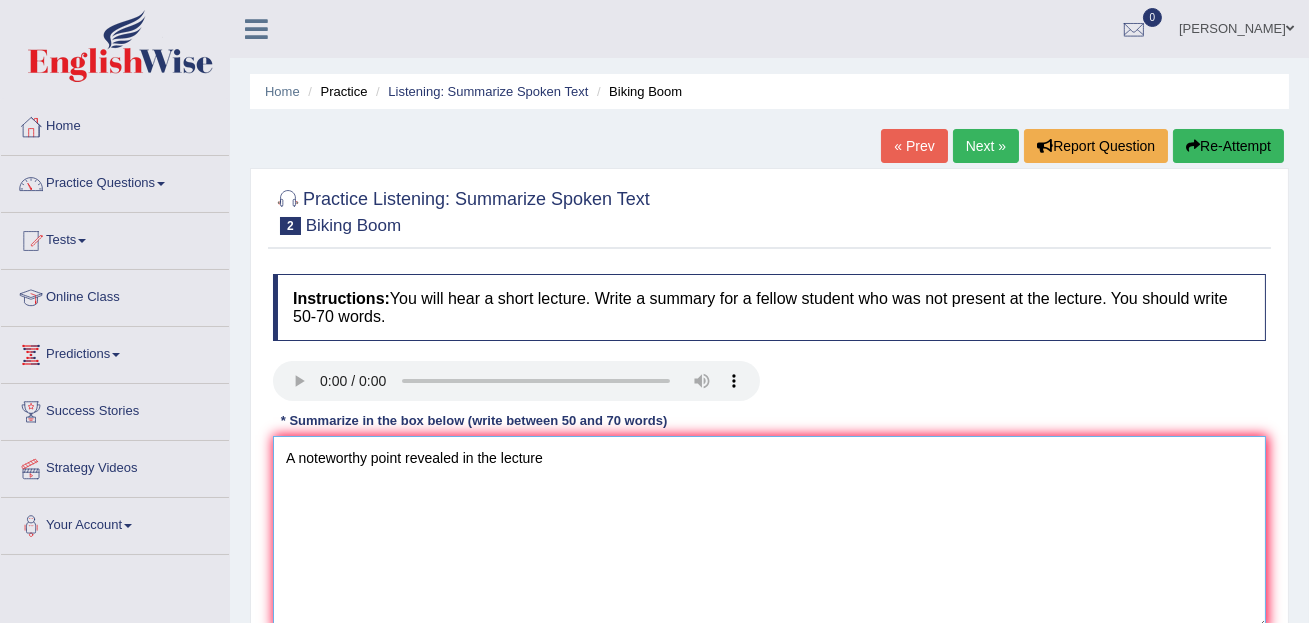click on "A noteworthy point revealed in the lecture" at bounding box center (769, 533) 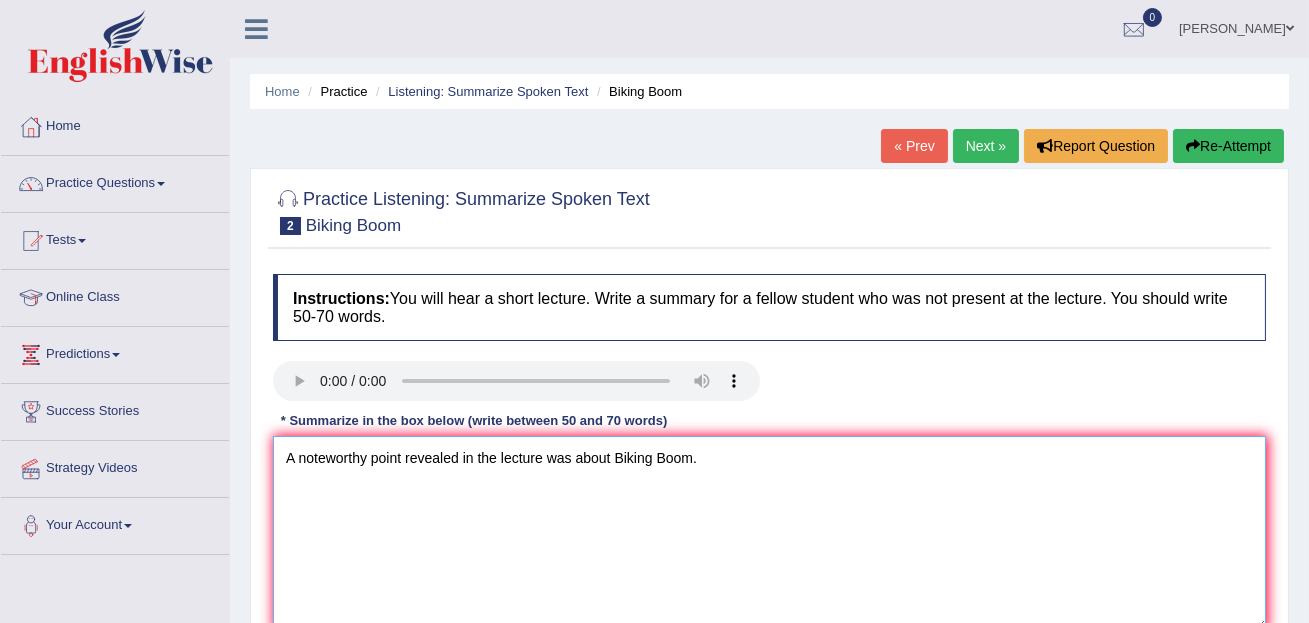 click on "A noteworthy point revealed in the lecture was about Biking Boom." at bounding box center (769, 533) 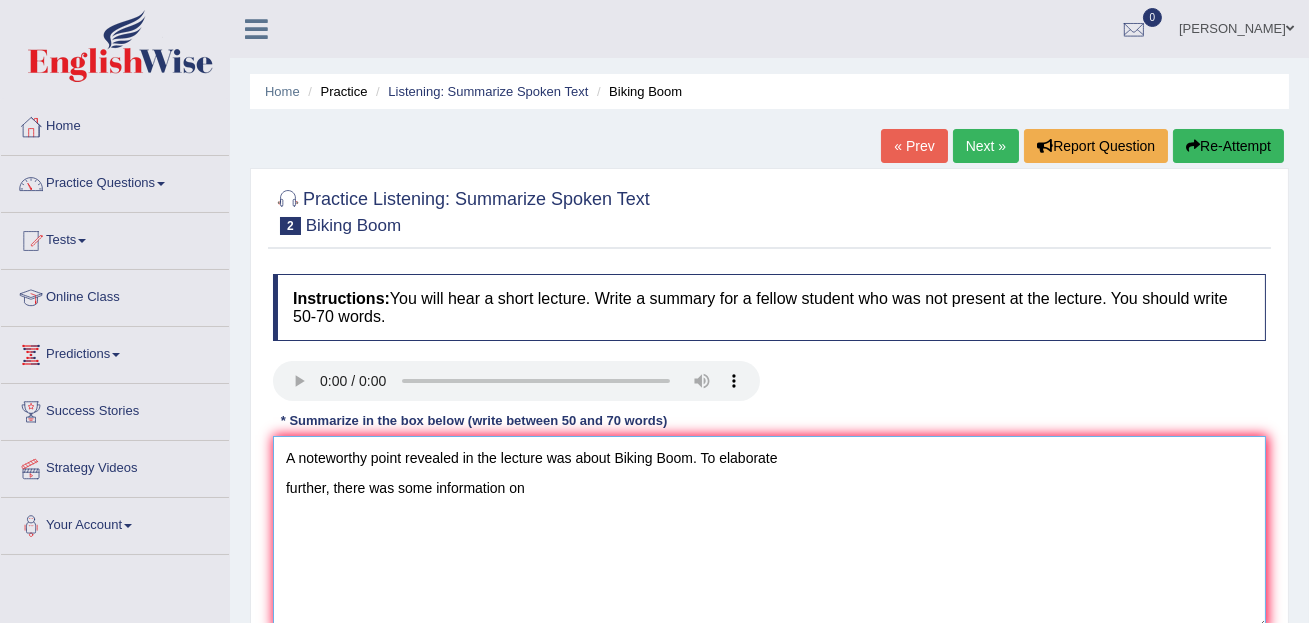 drag, startPoint x: 535, startPoint y: 490, endPoint x: 280, endPoint y: 489, distance: 255.00197 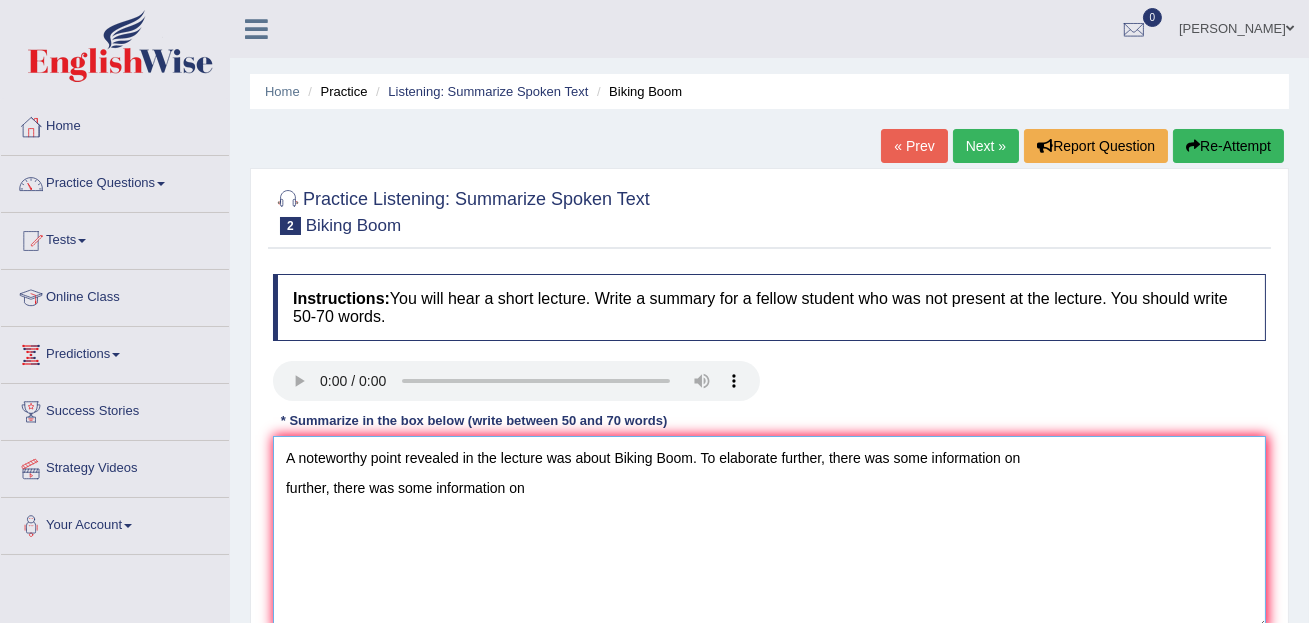 click on "A noteworthy point revealed in the lecture was about Biking Boom. To elaborate further, there was some information on
further, there was some information on" at bounding box center (769, 533) 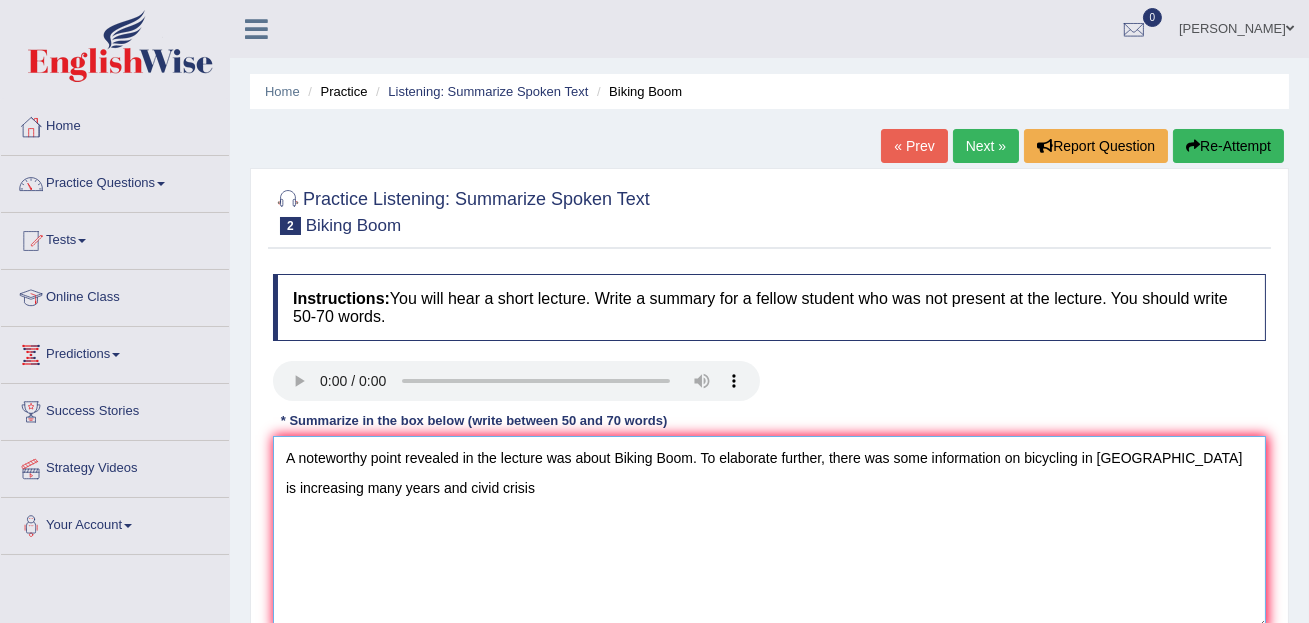 click on "A noteworthy point revealed in the lecture was about Biking Boom. To elaborate further, there was some information on bicycling in United States is increasing many years and civid crisis" at bounding box center (769, 533) 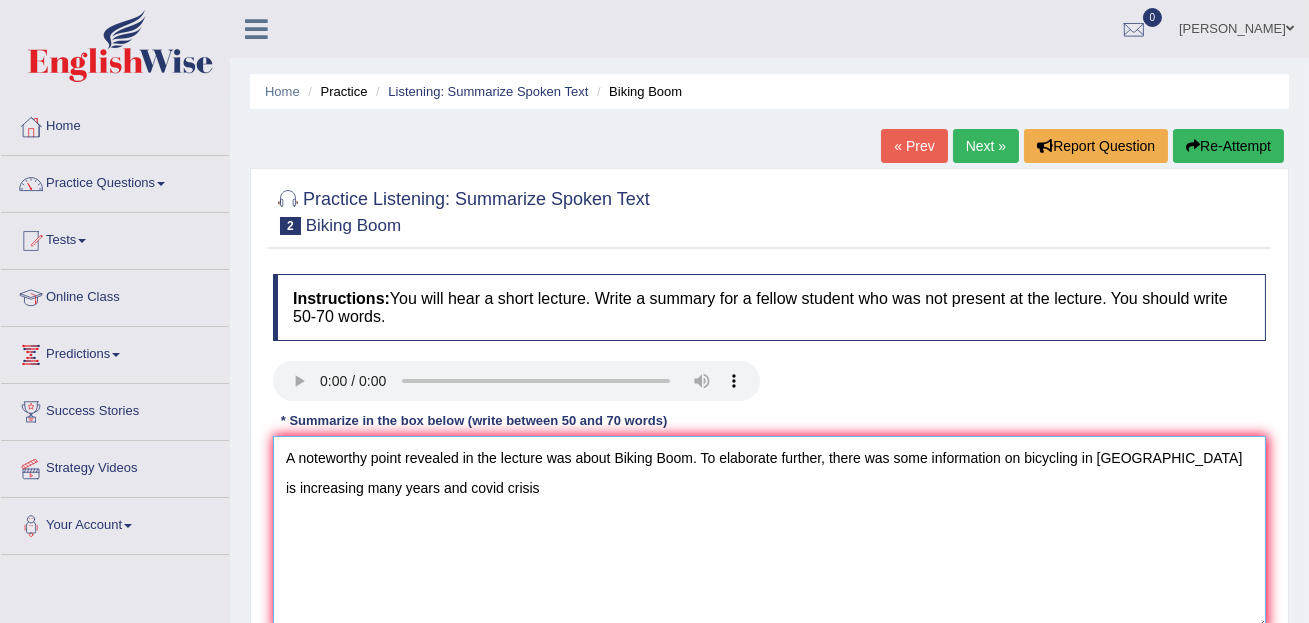 click on "A noteworthy point revealed in the lecture was about Biking Boom. To elaborate further, there was some information on bicycling in United States is increasing many years and covid crisis" at bounding box center (769, 533) 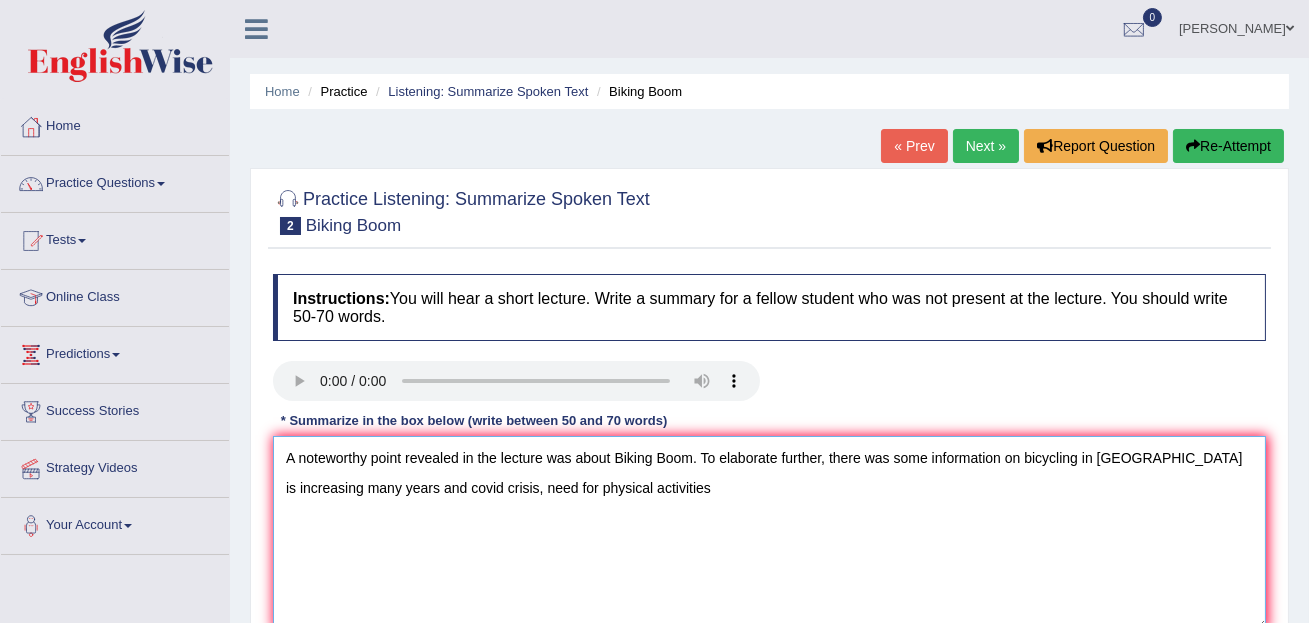 click on "A noteworthy point revealed in the lecture was about Biking Boom. To elaborate further, there was some information on bicycling in United States is increasing many years and covid crisis, need for physical activities" at bounding box center [769, 533] 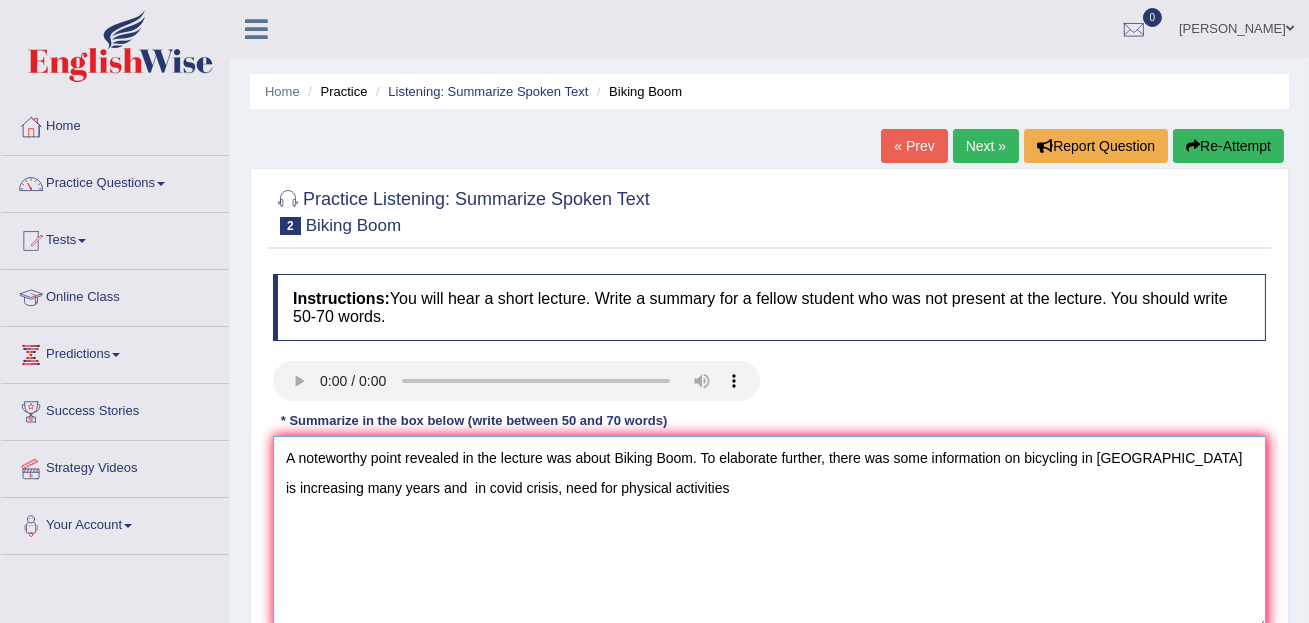 click on "A noteworthy point revealed in the lecture was about Biking Boom. To elaborate further, there was some information on bicycling in United States is increasing many years and  in covid crisis, need for physical activities" at bounding box center (769, 533) 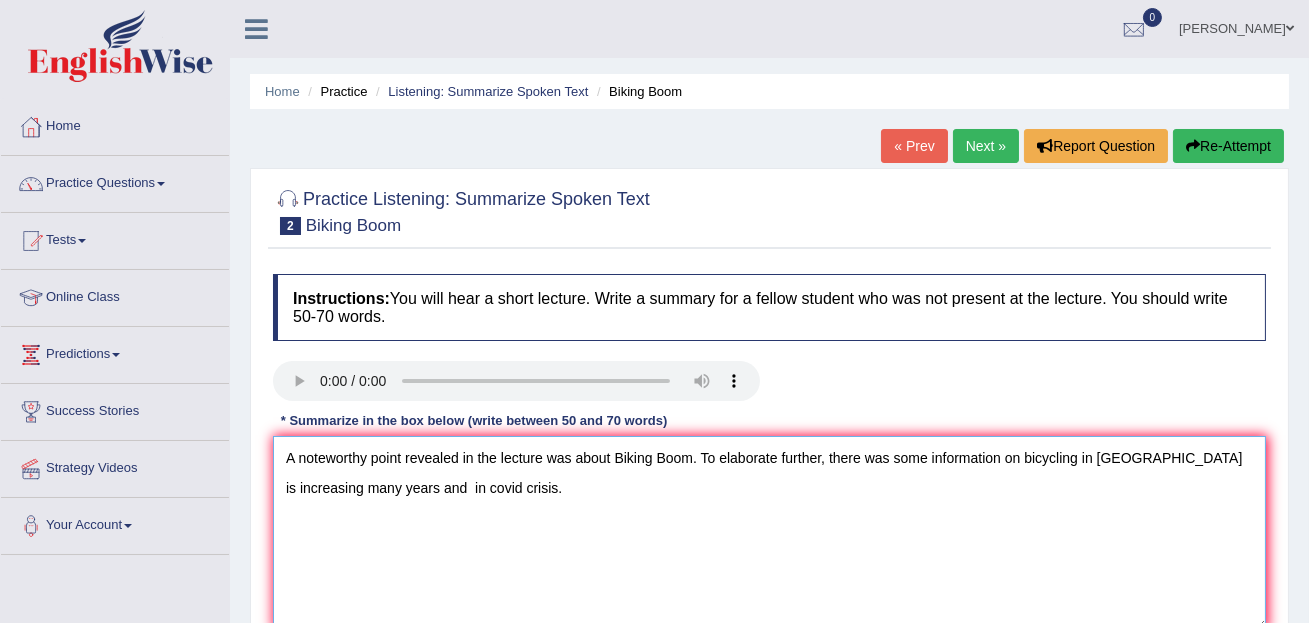 click on "A noteworthy point revealed in the lecture was about Biking Boom. To elaborate further, there was some information on bicycling in United States is increasing many years and  in covid crisis." at bounding box center [769, 533] 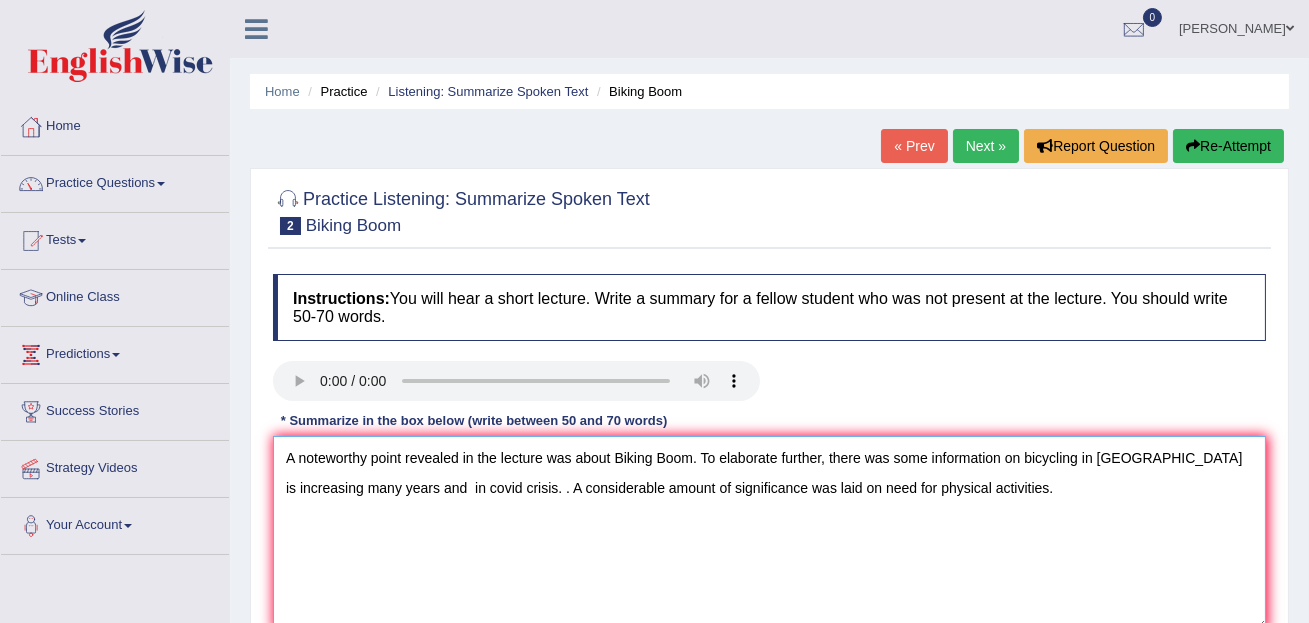 paste on ". Additionally, a vit
al point
was about" 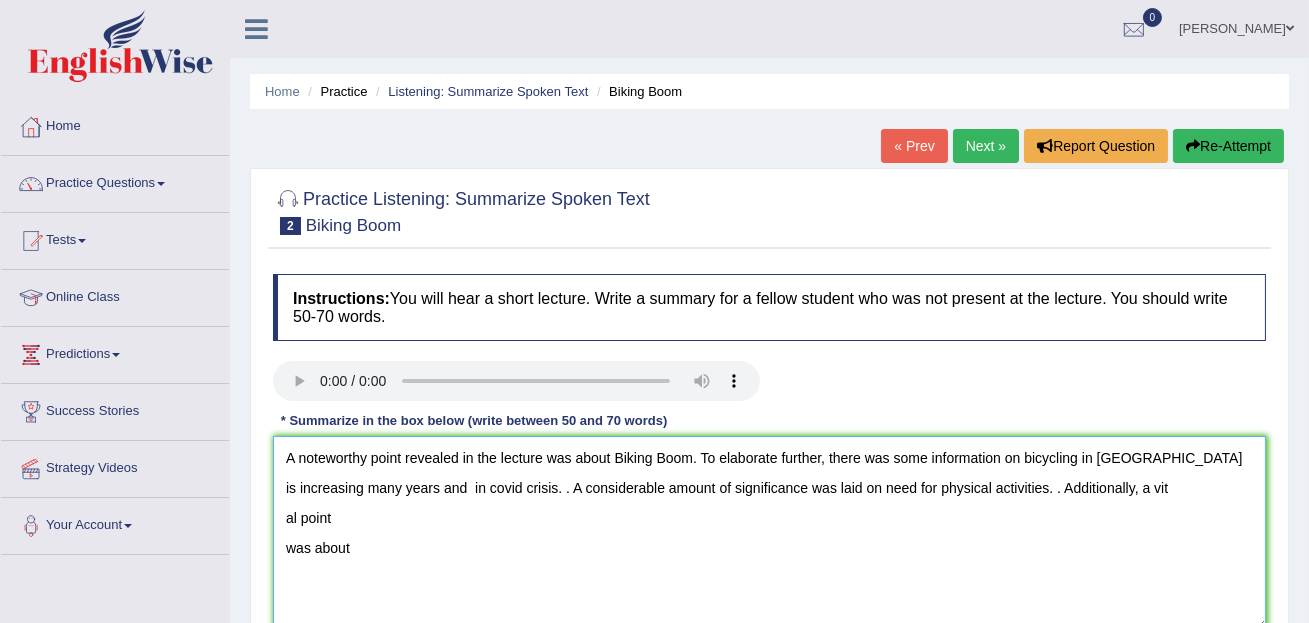 click on "A noteworthy point revealed in the lecture was about Biking Boom. To elaborate further, there was some information on bicycling in United States is increasing many years and  in covid crisis. . A considerable amount of significance was laid on need for physical activities. . Additionally, a vit
al point
was about" at bounding box center (769, 533) 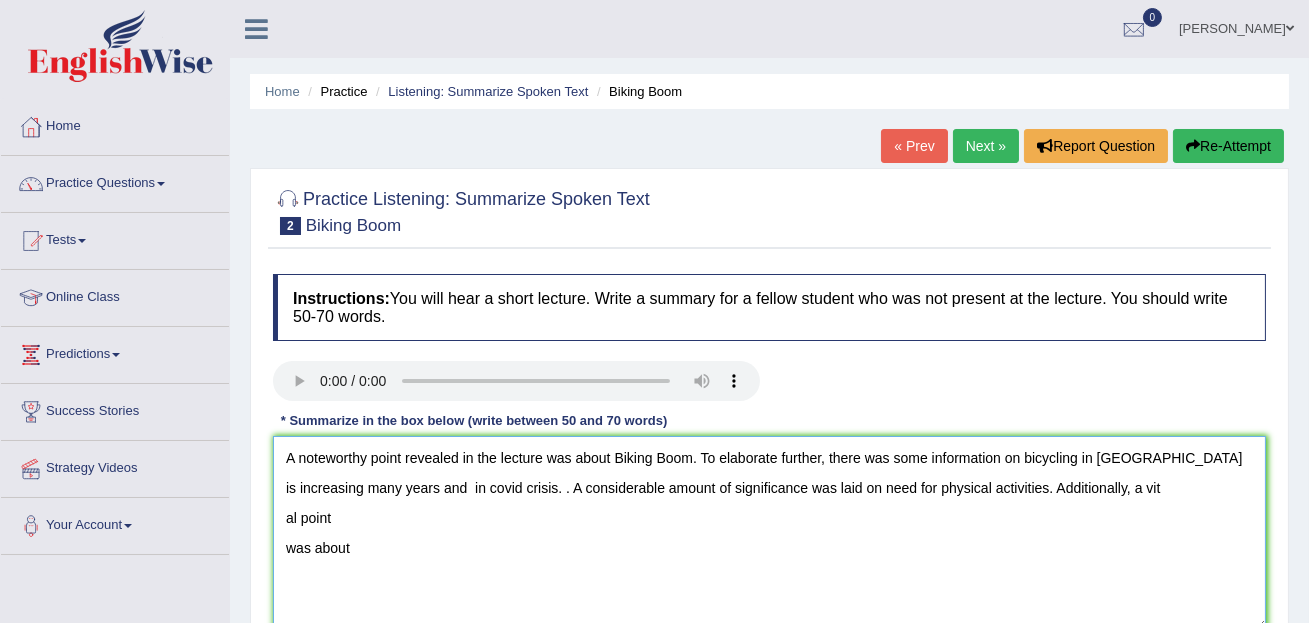drag, startPoint x: 363, startPoint y: 557, endPoint x: 283, endPoint y: 515, distance: 90.35486 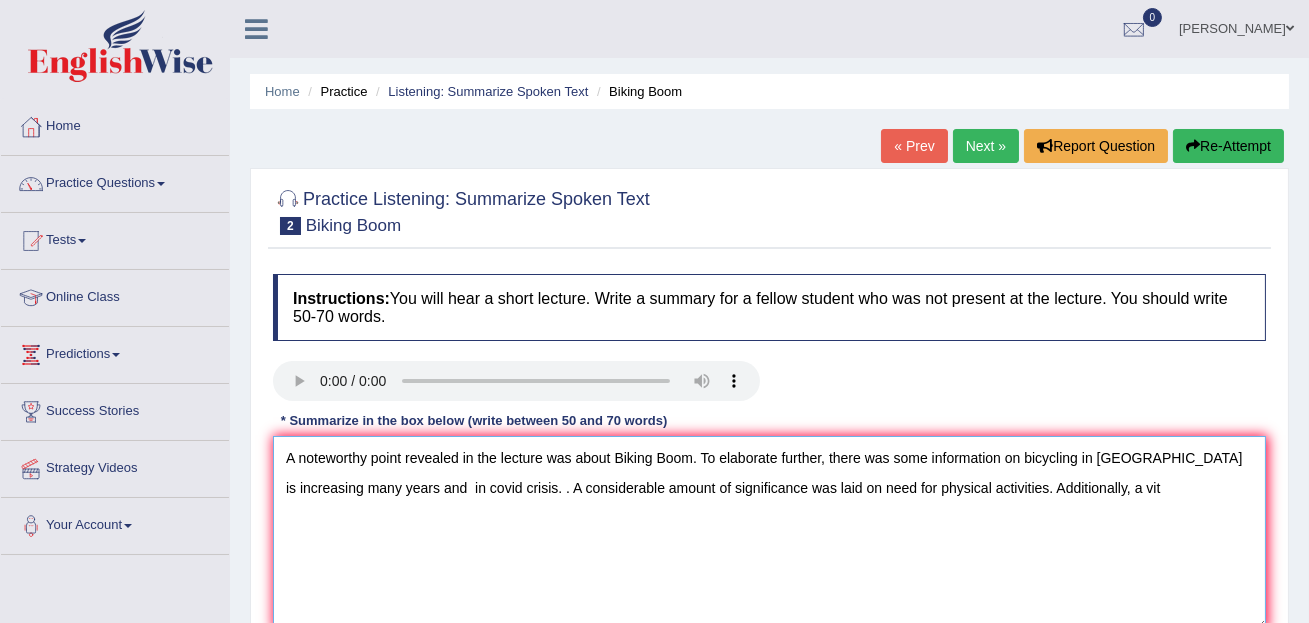 click on "A noteworthy point revealed in the lecture was about Biking Boom. To elaborate further, there was some information on bicycling in United States is increasing many years and  in covid crisis. . A considerable amount of significance was laid on need for physical activities. Additionally, a vit" at bounding box center [769, 533] 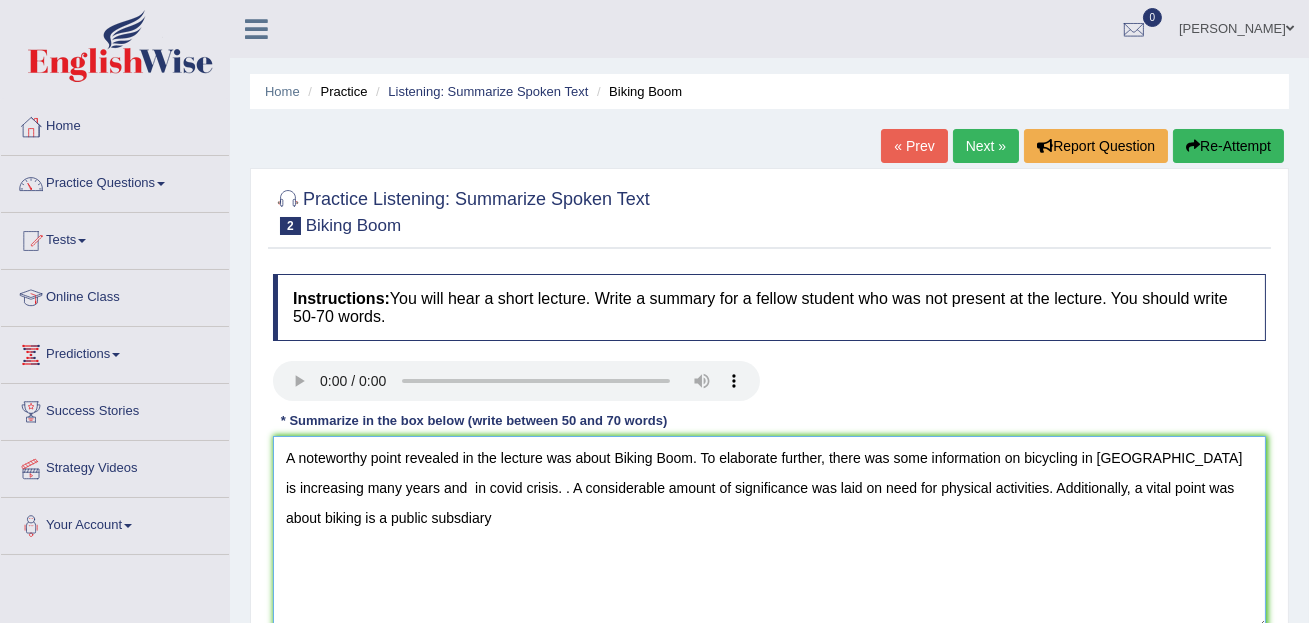click on "A noteworthy point revealed in the lecture was about Biking Boom. To elaborate further, there was some information on bicycling in United States is increasing many years and  in covid crisis. . A considerable amount of significance was laid on need for physical activities. Additionally, a vital point was about biking is a public subsdiary" at bounding box center (769, 533) 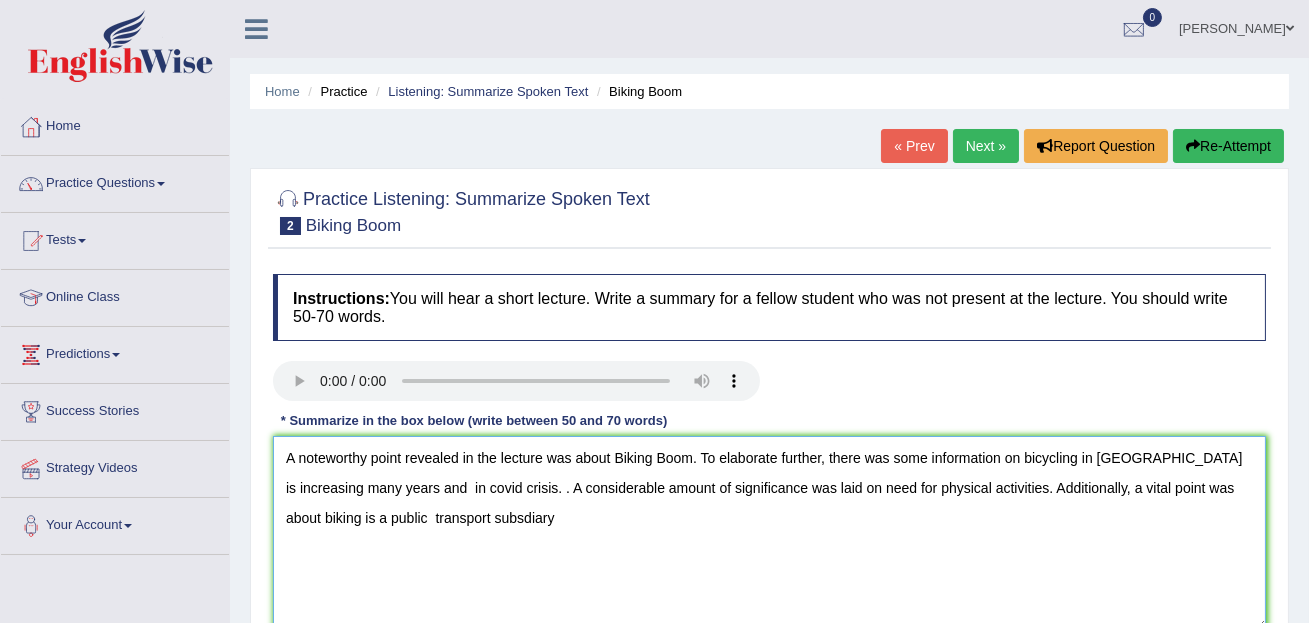 click on "A noteworthy point revealed in the lecture was about Biking Boom. To elaborate further, there was some information on bicycling in United States is increasing many years and  in covid crisis. . A considerable amount of significance was laid on need for physical activities. Additionally, a vital point was about biking is a public  transport subsdiary" at bounding box center [769, 533] 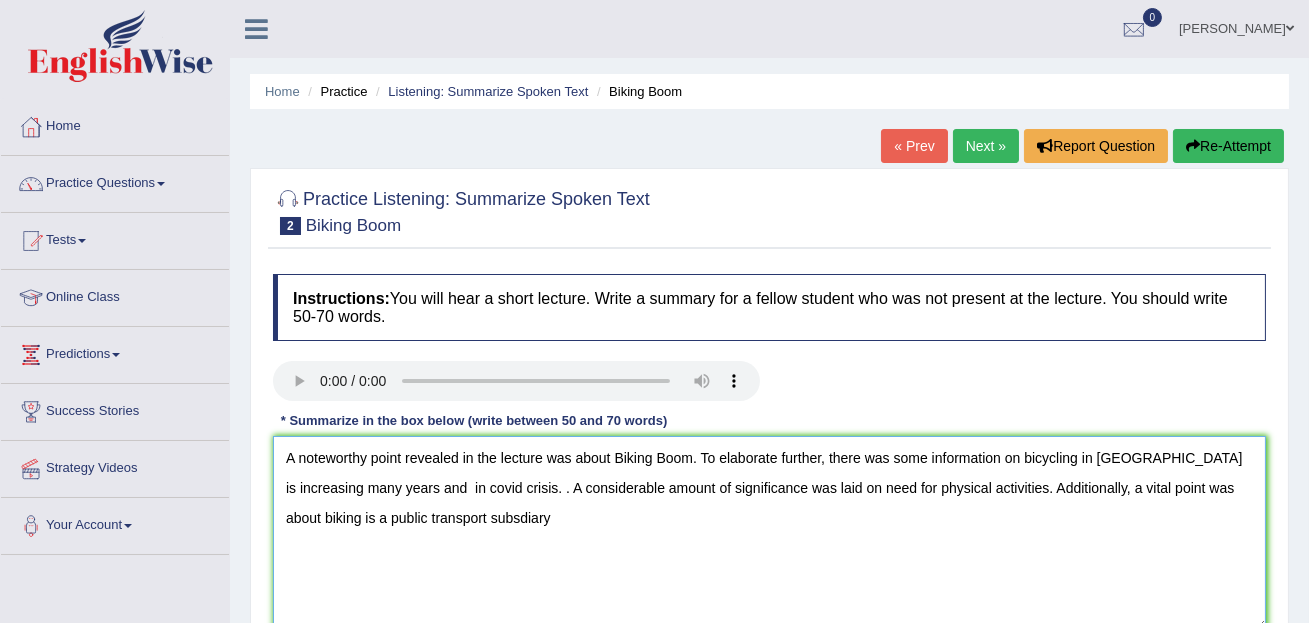 click on "A noteworthy point revealed in the lecture was about Biking Boom. To elaborate further, there was some information on bicycling in United States is increasing many years and  in covid crisis. . A considerable amount of significance was laid on need for physical activities. Additionally, a vital point was about biking is a public transport subsdiary" at bounding box center (769, 533) 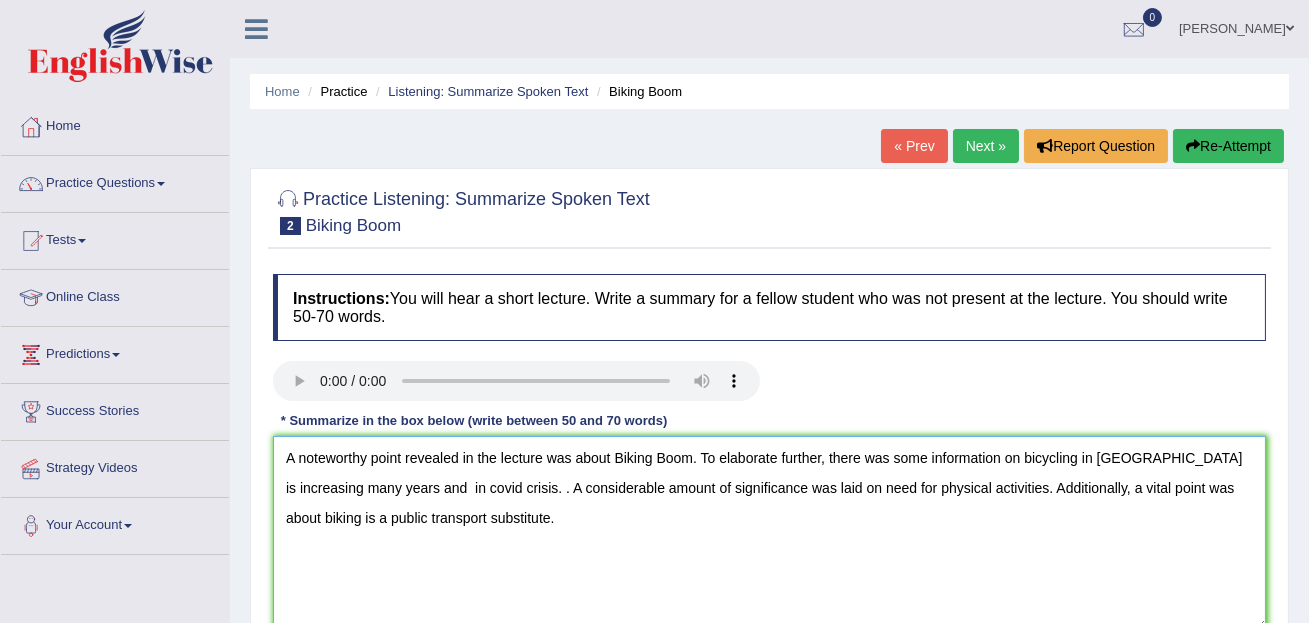 paste on ". In conclusion,
the
lecture provides crucial details about" 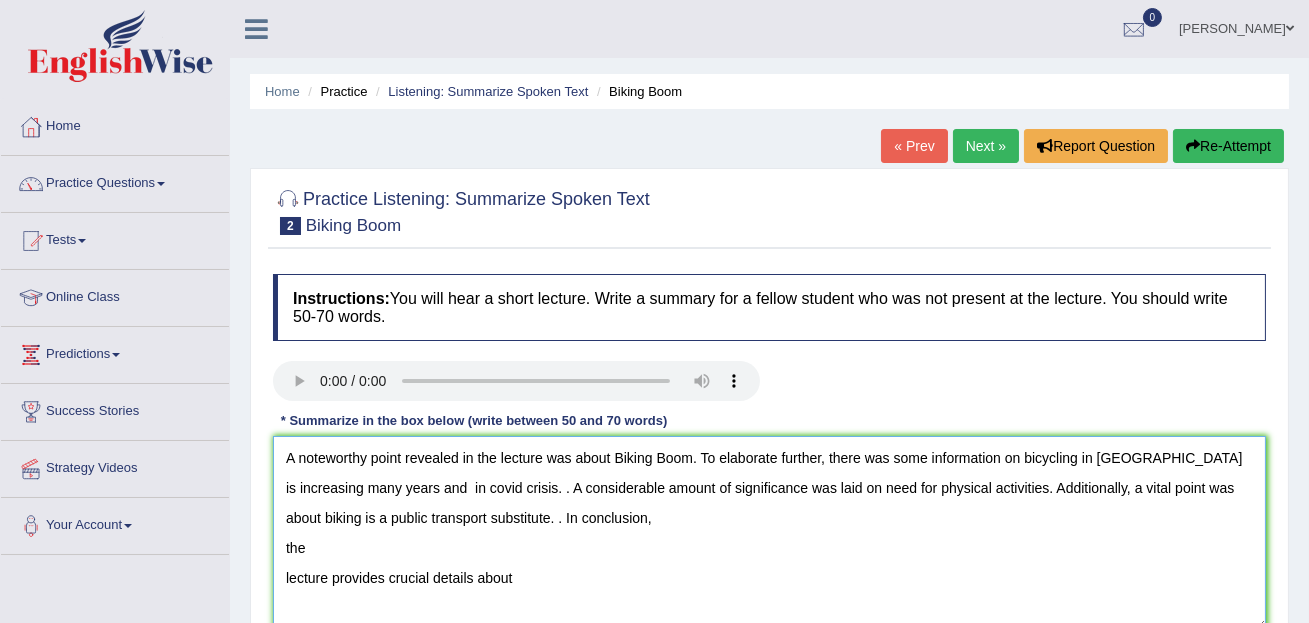 click on "A noteworthy point revealed in the lecture was about Biking Boom. To elaborate further, there was some information on bicycling in United States is increasing many years and  in covid crisis. . A considerable amount of significance was laid on need for physical activities. Additionally, a vital point was about biking is a public transport substitute. . In conclusion,
the
lecture provides crucial details about" at bounding box center (769, 533) 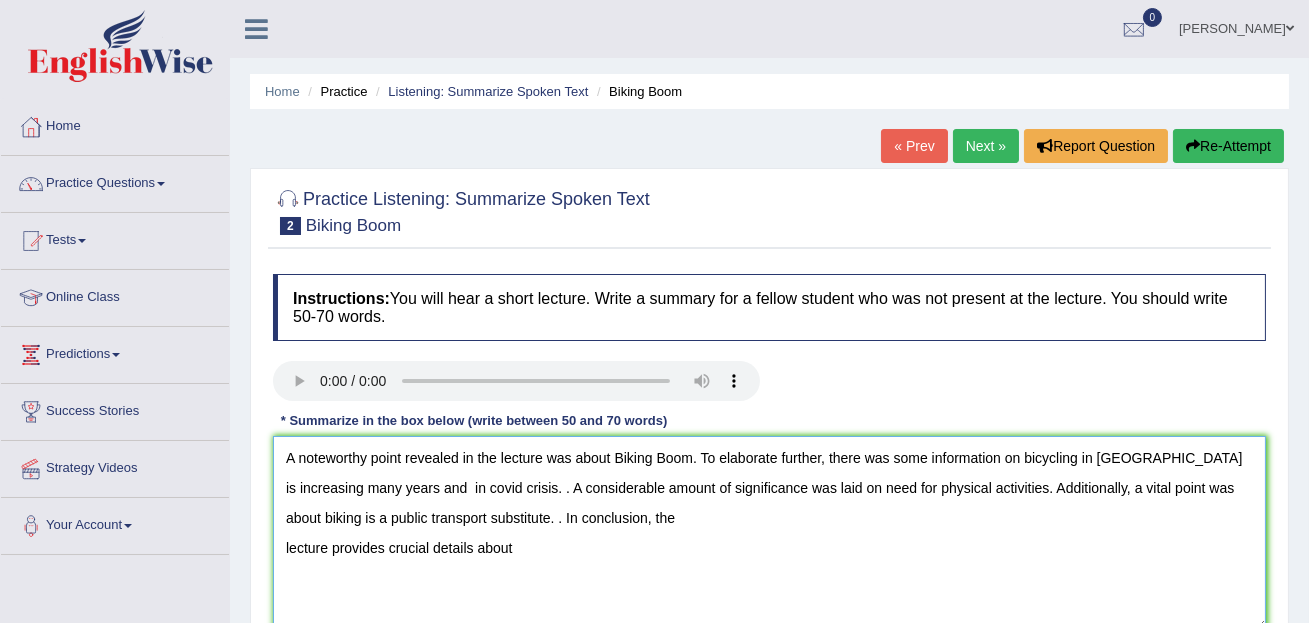 drag, startPoint x: 534, startPoint y: 553, endPoint x: 275, endPoint y: 559, distance: 259.0695 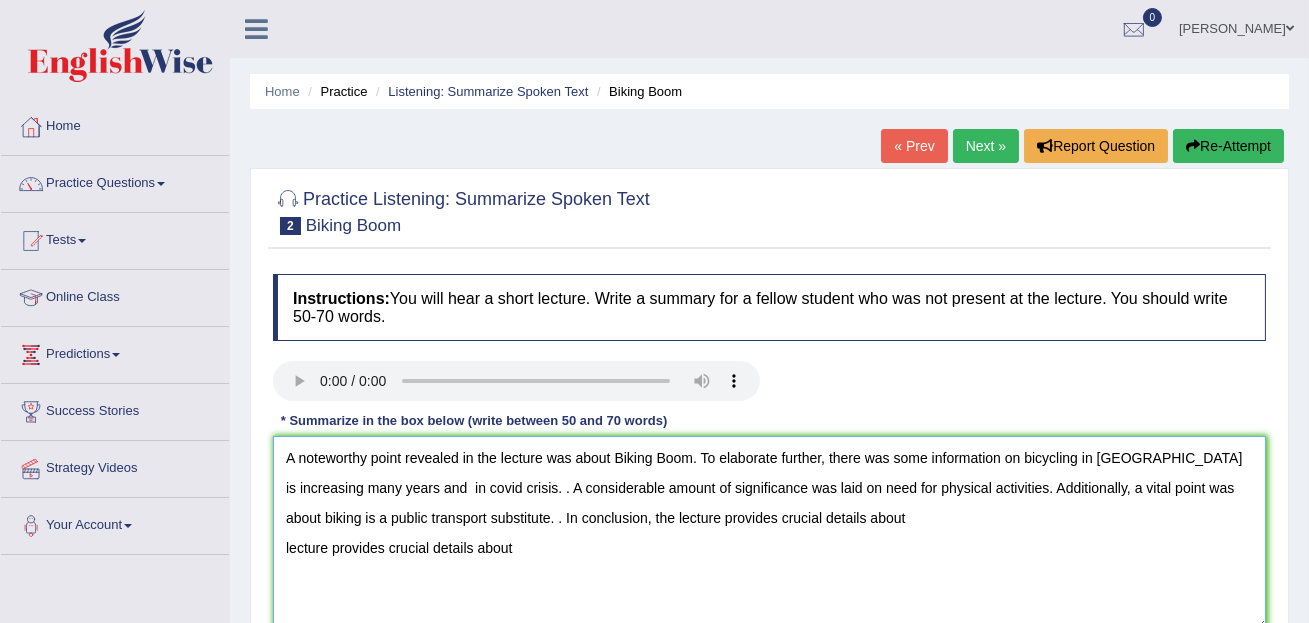 click on "A noteworthy point revealed in the lecture was about Biking Boom. To elaborate further, there was some information on bicycling in United States is increasing many years and  in covid crisis. . A considerable amount of significance was laid on need for physical activities. Additionally, a vital point was about biking is a public transport substitute. . In conclusion, the lecture provides crucial details about
lecture provides crucial details about" at bounding box center [769, 533] 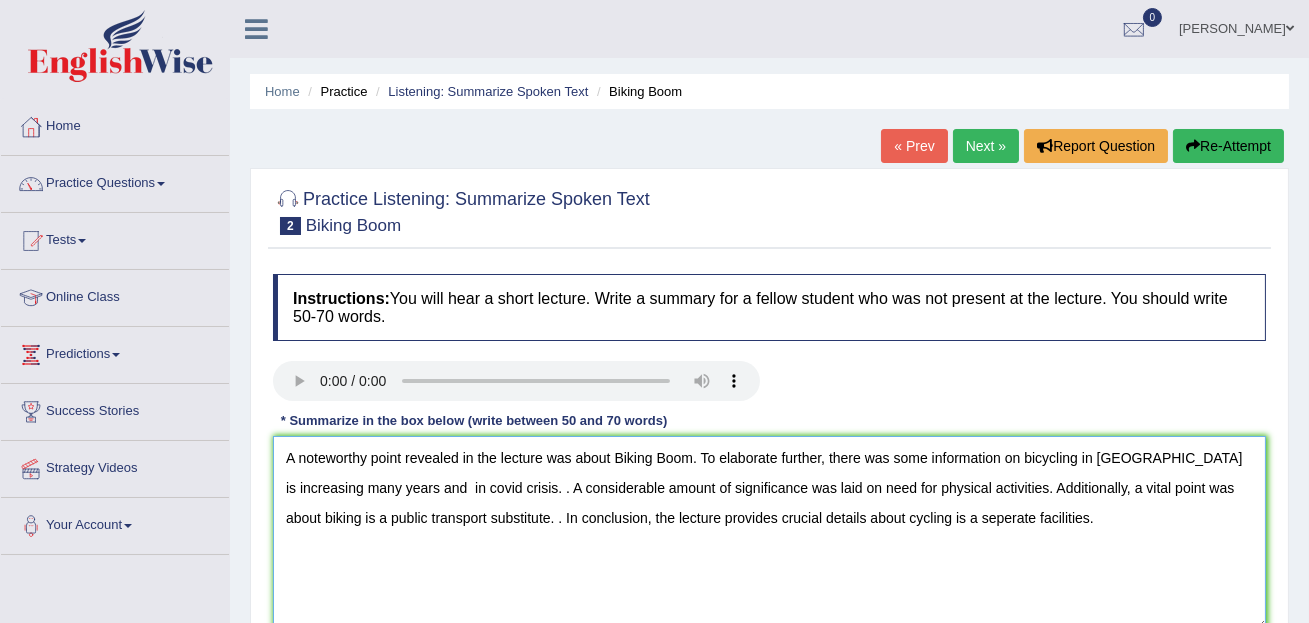 type on "A noteworthy point revealed in the lecture was about Biking Boom. To elaborate further, there was some information on bicycling in United States is increasing many years and  in covid crisis. . A considerable amount of significance was laid on need for physical activities. Additionally, a vital point was about biking is a public transport substitute. . In conclusion, the lecture provides crucial details about cycling is a seperate facilities." 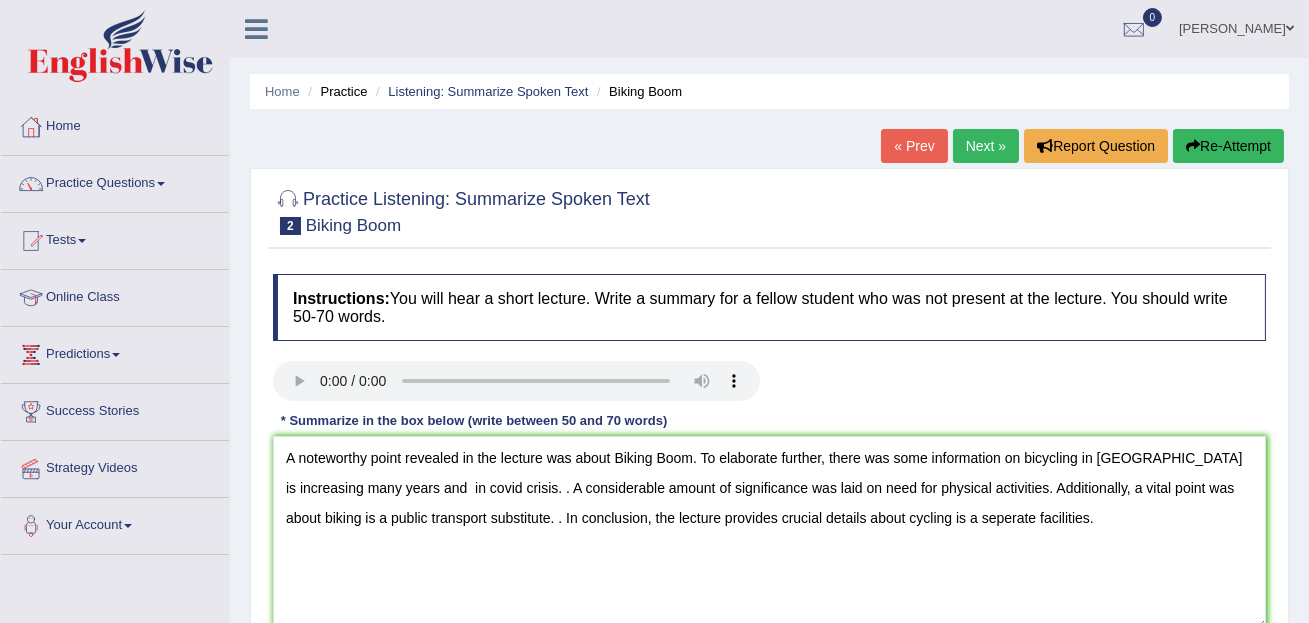 click on "Instructions:  You will hear a short lecture. Write a summary for a fellow student who was not present at the lecture. You should write 50-70 words.
Transcript: Recorded Answer: * Summarize in the box below (write between 50 and 70 words) A noteworthy point revealed in the lecture was about Biking Boom. To elaborate further, there was some information on bicycling in United States is increasing many years and  in covid crisis. . A considerable amount of significance was laid on need for physical activities. Additionally, a vital point was about biking is a public transport substitute. . In conclusion, the lecture provides crucial details about cycling is a seperate facilities. 68 words Written Keywords: A.I. Engine Result: Processing..." at bounding box center [769, 459] 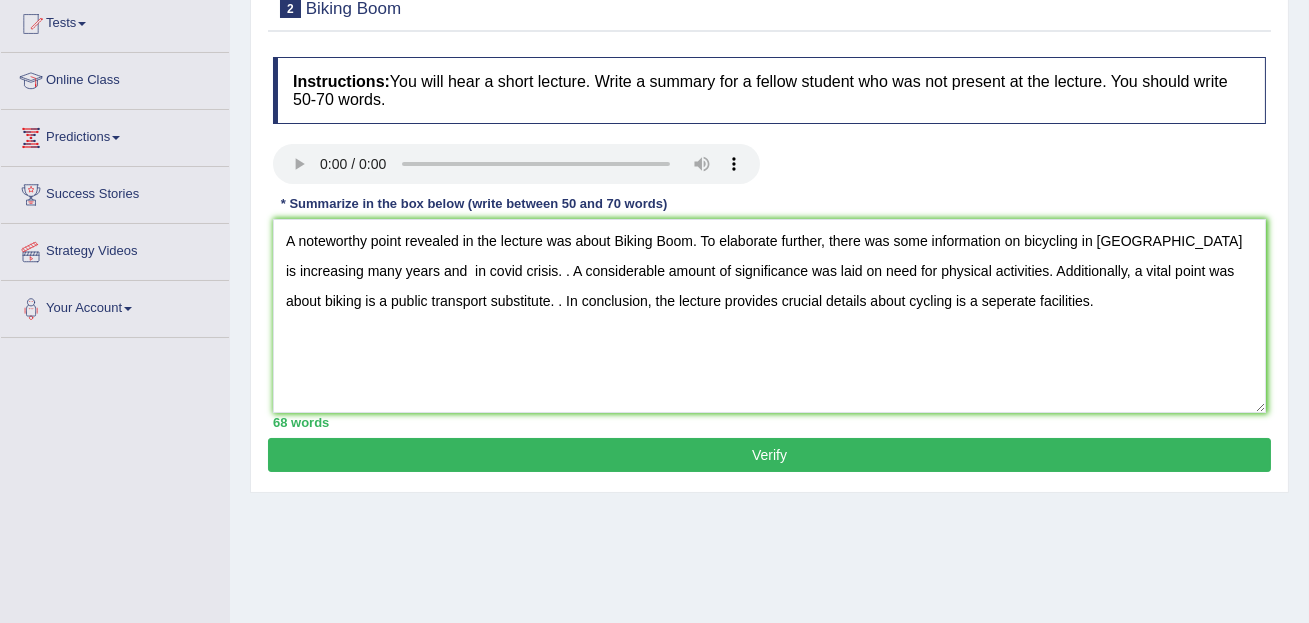 scroll, scrollTop: 218, scrollLeft: 0, axis: vertical 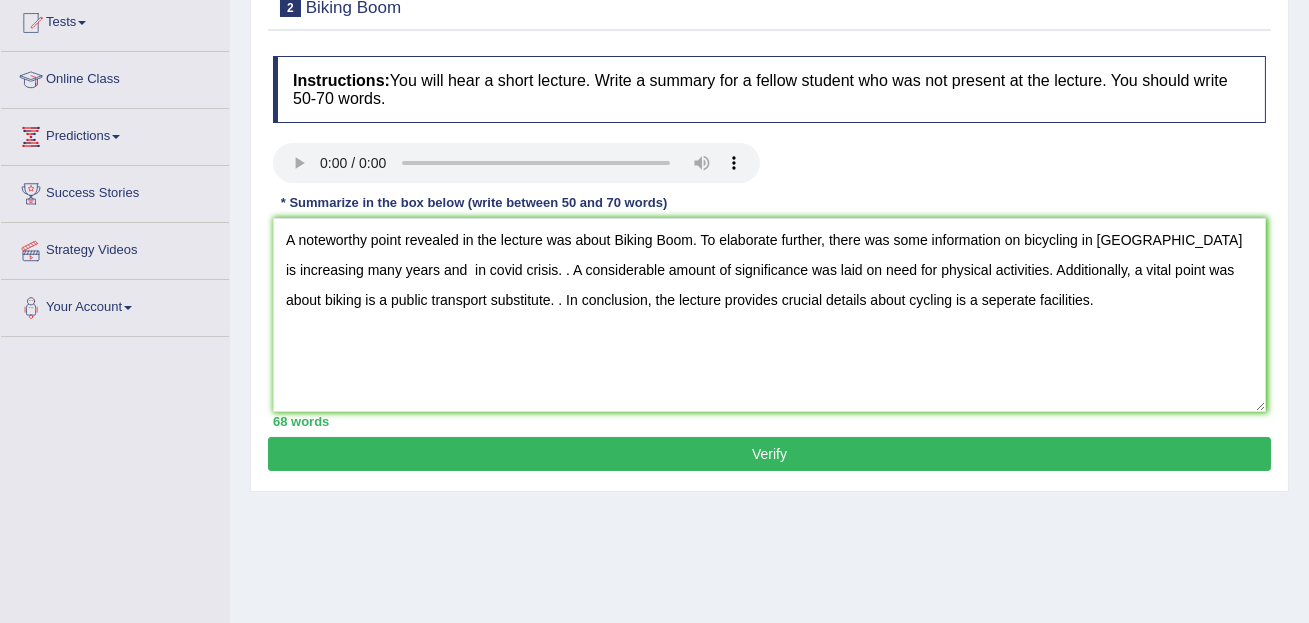 click on "Verify" at bounding box center [769, 454] 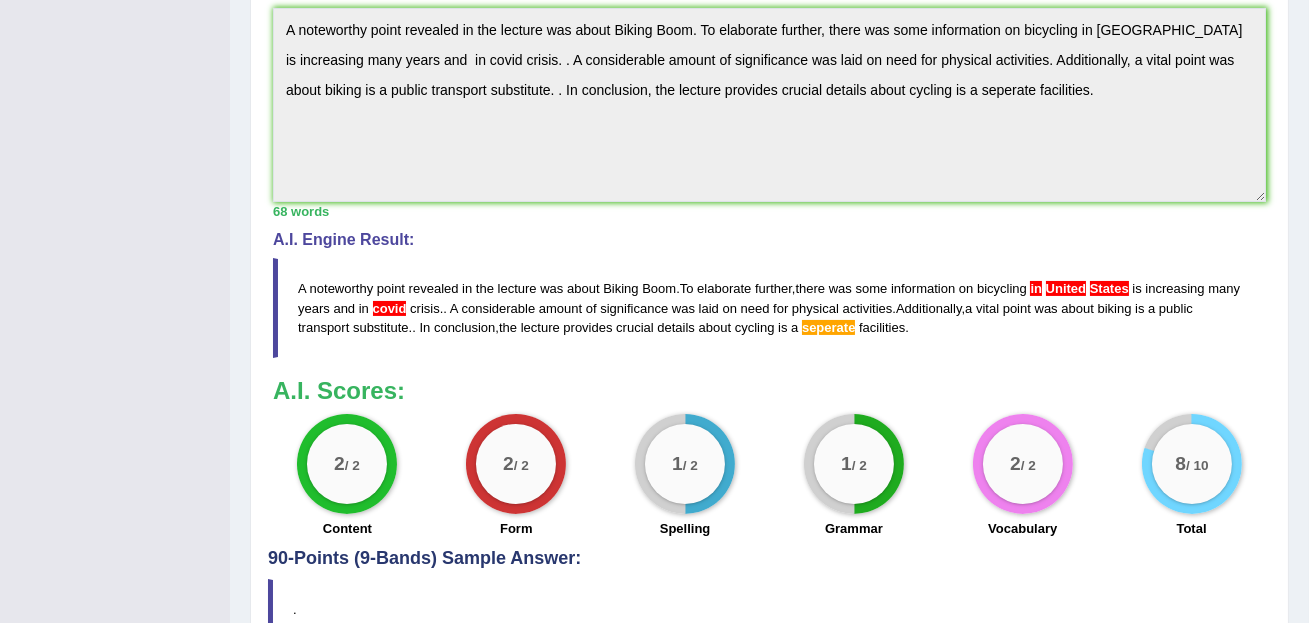 scroll, scrollTop: 611, scrollLeft: 0, axis: vertical 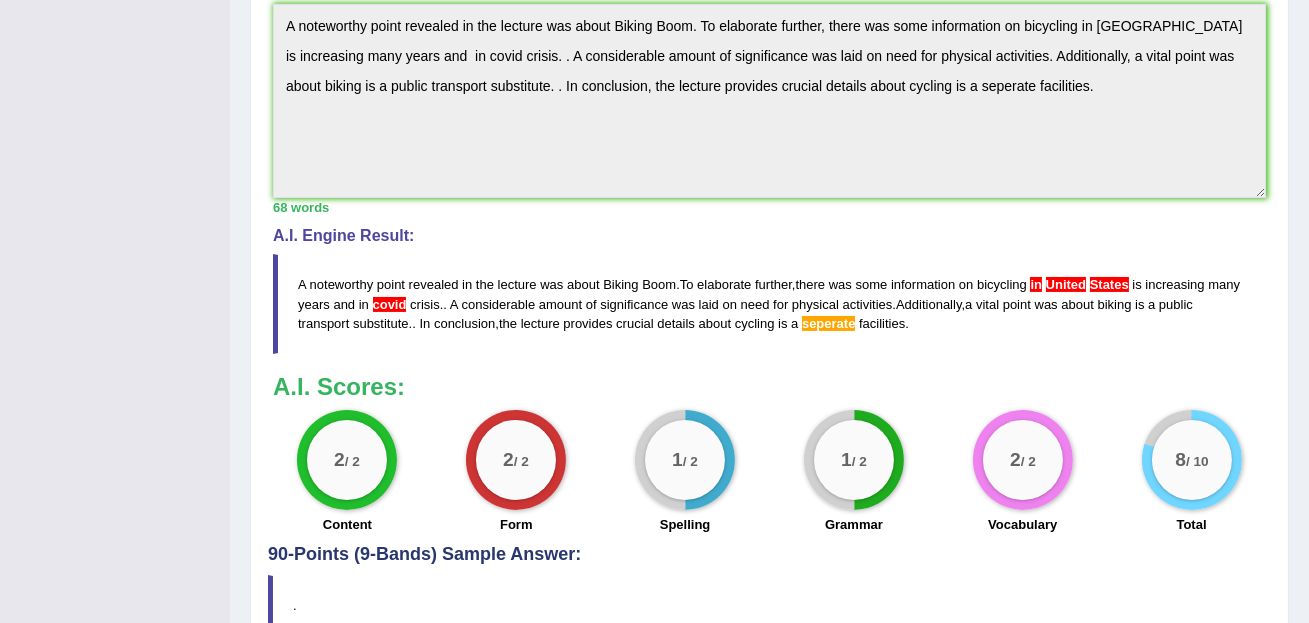 click on "Toggle navigation
Home
Practice Questions   Speaking Practice Read Aloud
Repeat Sentence
Describe Image
Re-tell Lecture
Answer Short Question
Writing Practice  Summarize Written Text
Write Essay
Reading Practice  Reading & Writing: Fill In The Blanks
Choose Multiple Answers
Re-order Paragraphs
Fill In The Blanks
Choose Single Answer
Listening Practice  Summarize Spoken Text
Highlight Incorrect Words
Highlight Correct Summary
Select Missing Word
Choose Single Answer
Choose Multiple Answers
Fill In The Blanks
Write From Dictation
Pronunciation
Tests  Take Practice Sectional Test
Take Mock Test
History
Online Class
Predictions" at bounding box center (654, 55) 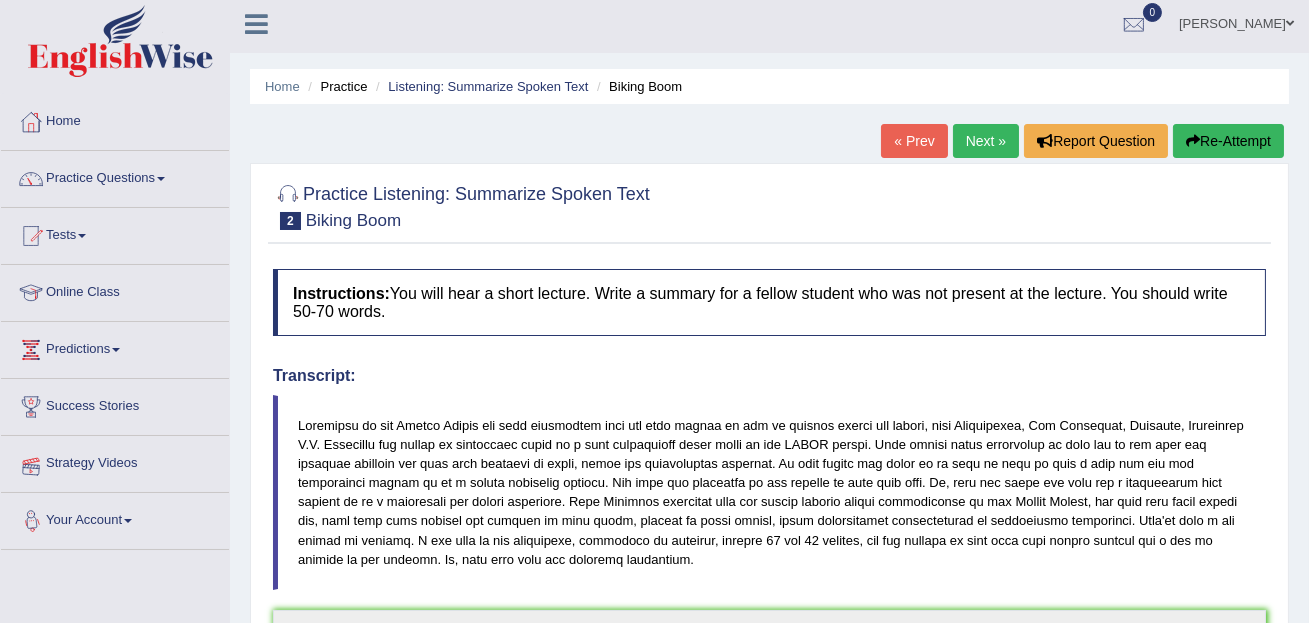 scroll, scrollTop: 0, scrollLeft: 0, axis: both 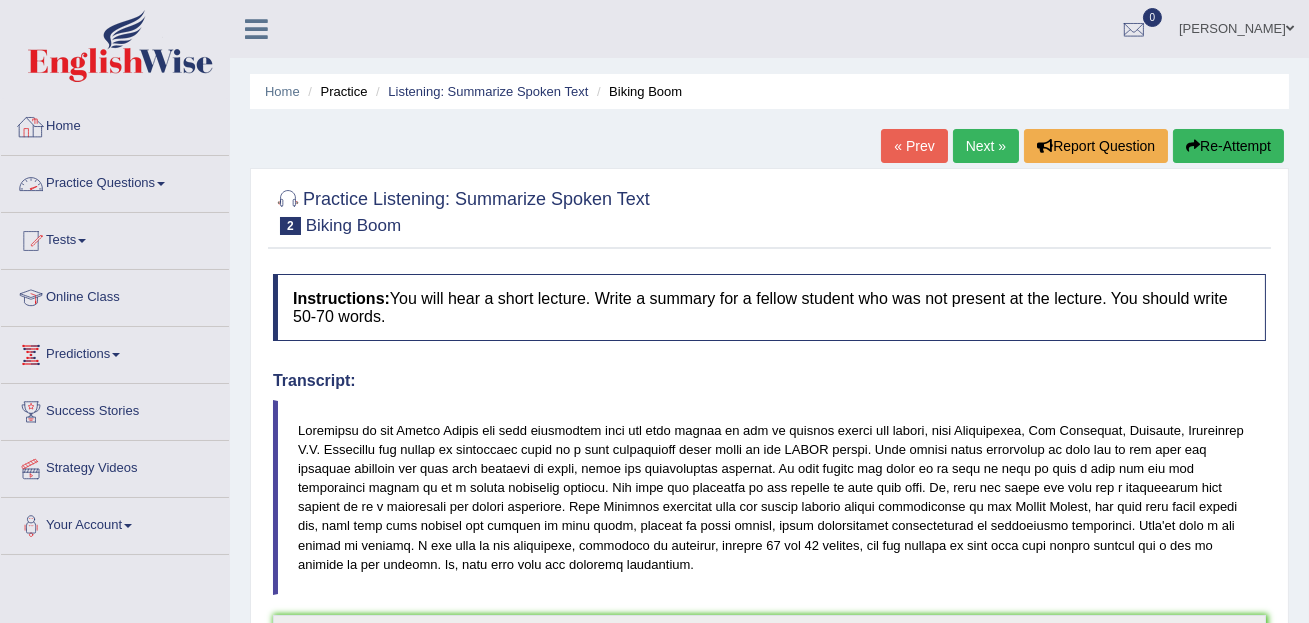 click on "Practice Questions" at bounding box center (115, 181) 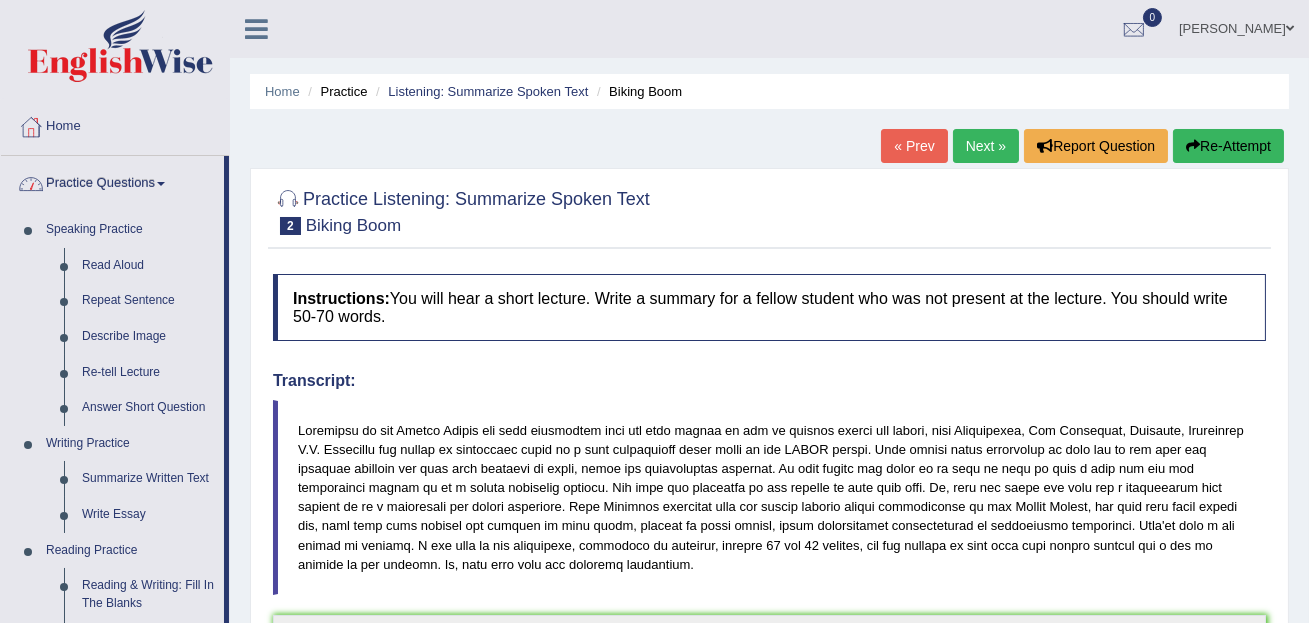 click on "Home
Practice
Listening: Summarize Spoken Text
Biking Boom
« Prev Next »  Report Question  Re-Attempt
Practice Listening: Summarize Spoken Text
2
Biking Boom
Instructions:  You will hear a short lecture. Write a summary for a fellow student who was not present at the lecture. You should write 50-70 words.
Transcript: Recorded Answer: * Summarize in the box below (write between 50 and 70 words) 68 words Written Keywords: — A.I. Engine Result: A   noteworthy   point   revealed   in   the   lecture   was   about   Biking   Boom .  To   elaborate   further ,  there   was   some   information   on   bicycling   in   United   States   is   increasing   many   years   and     in   covid   crisis .  .   A   considerable   amount   of   significance   was   laid   on   need   for   physical   activities .  Additionally ,  a" at bounding box center (769, 646) 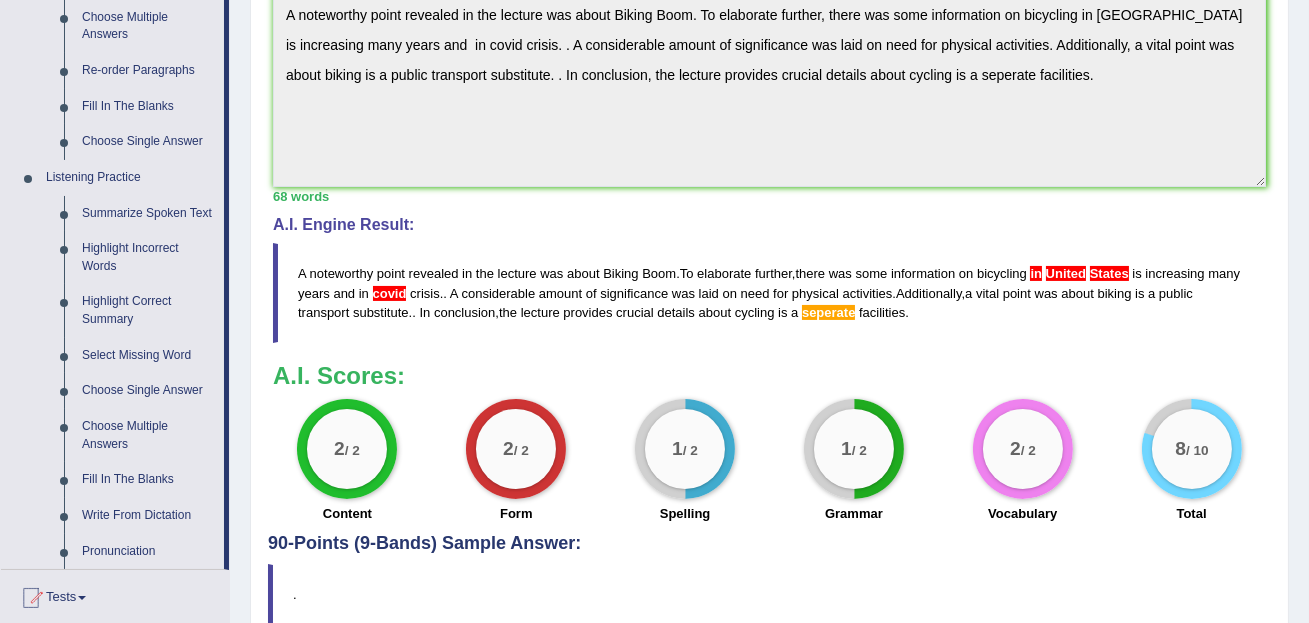scroll, scrollTop: 618, scrollLeft: 0, axis: vertical 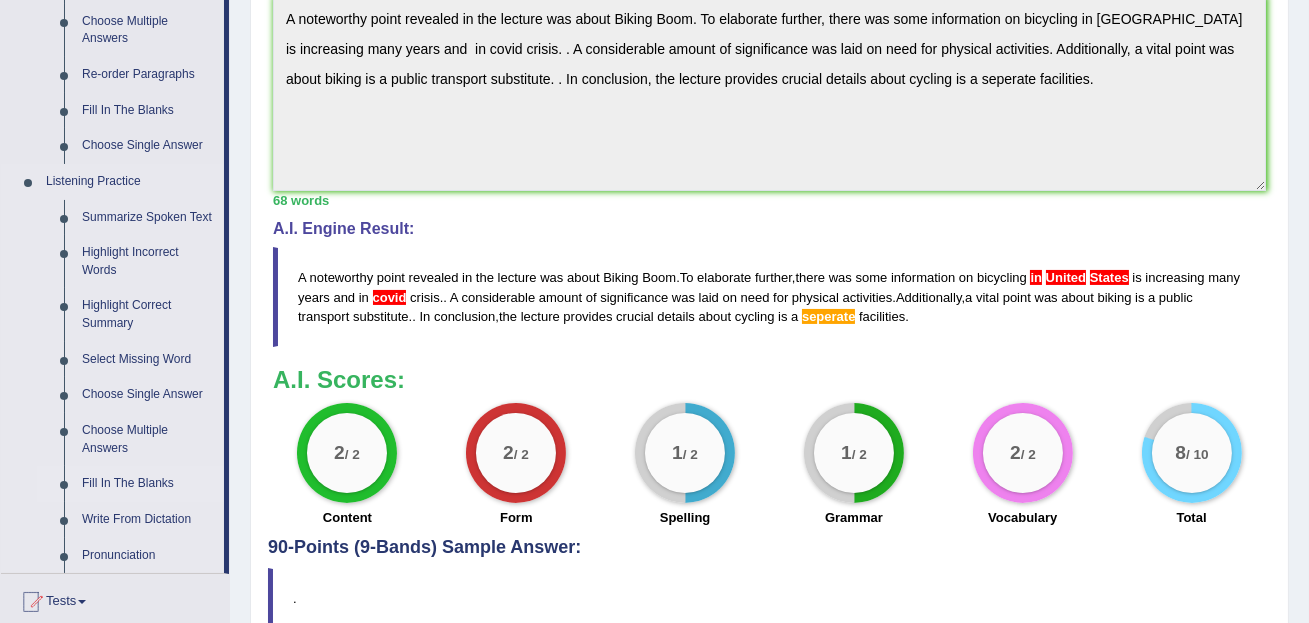 click on "Fill In The Blanks" at bounding box center (148, 484) 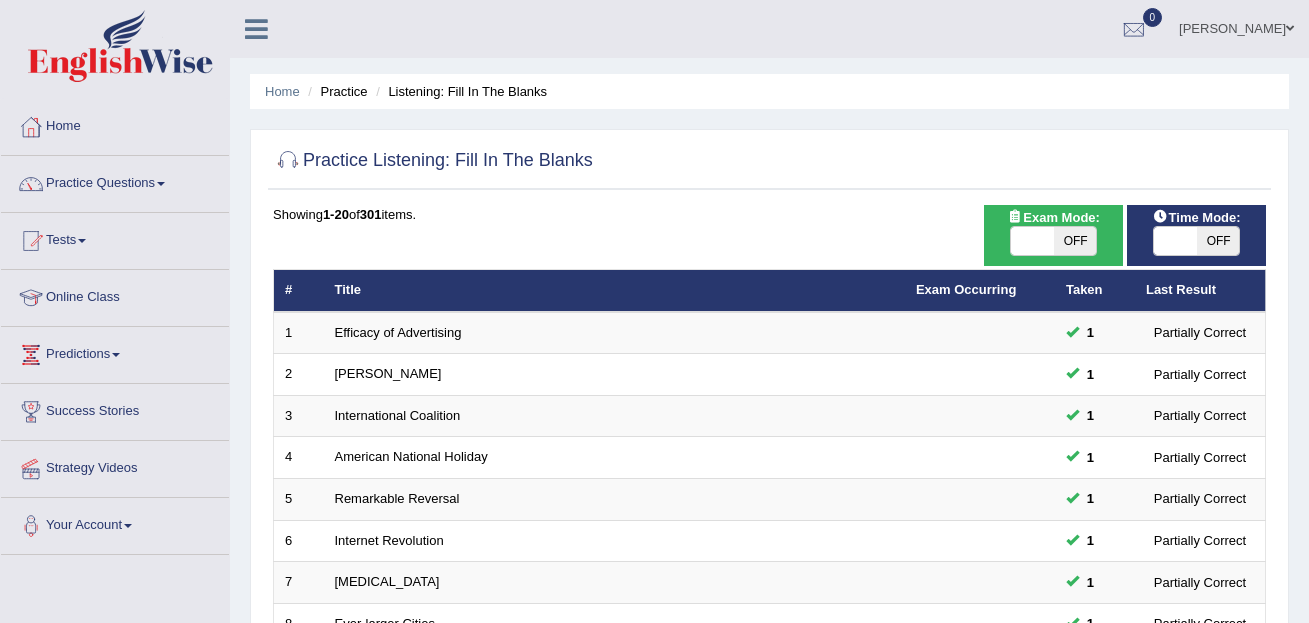 scroll, scrollTop: 0, scrollLeft: 0, axis: both 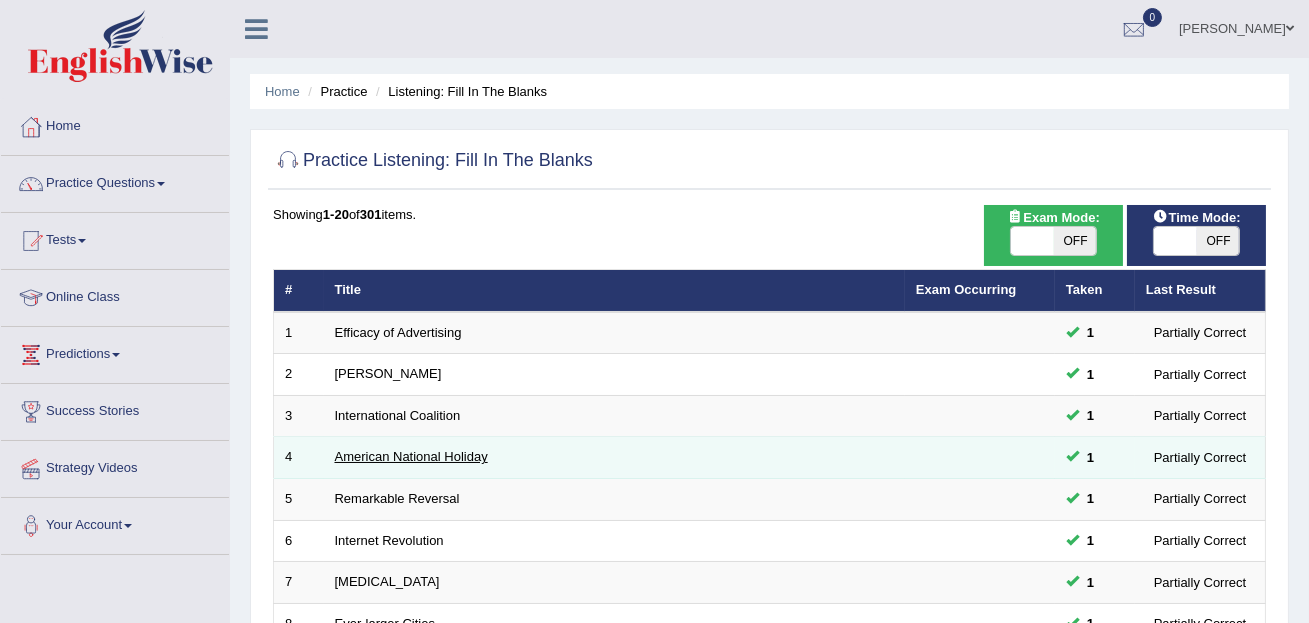 click on "American National Holiday" at bounding box center [411, 456] 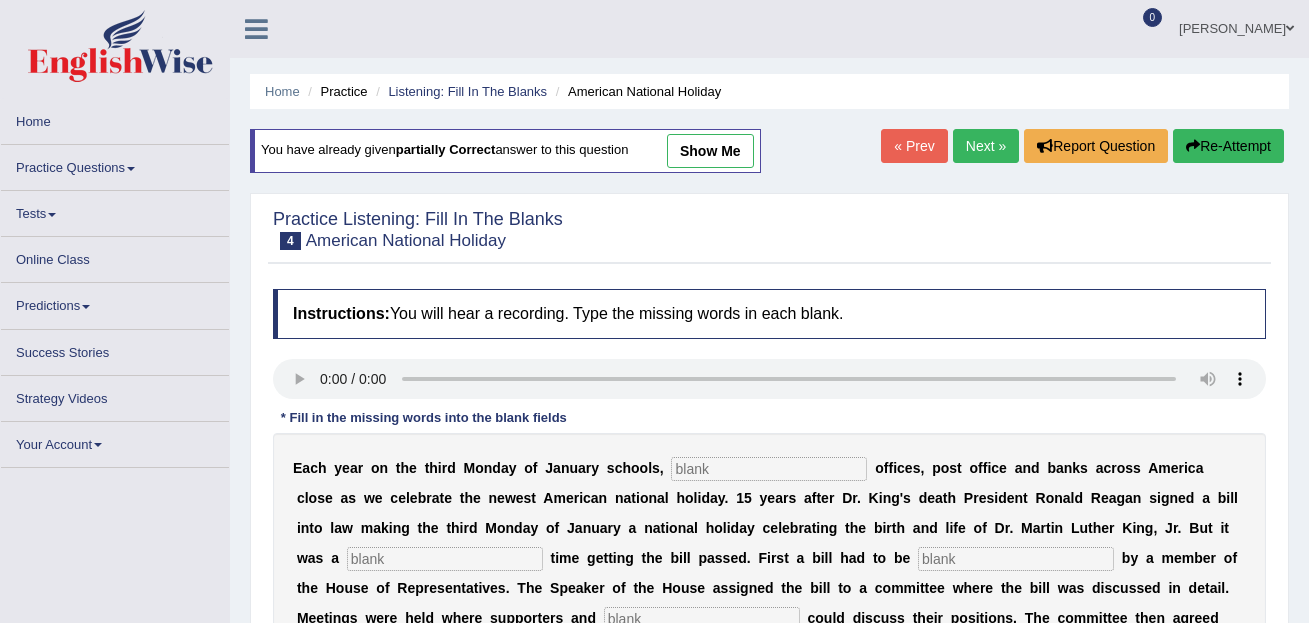 scroll, scrollTop: 0, scrollLeft: 0, axis: both 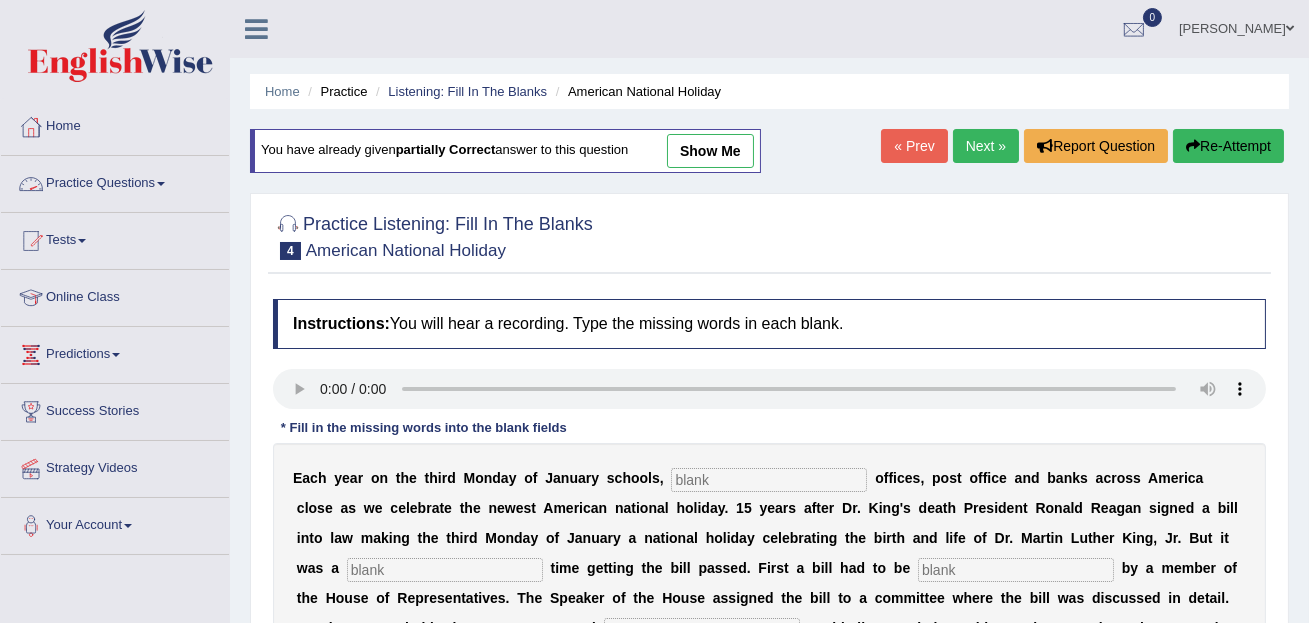 click on "Practice Questions" at bounding box center (115, 181) 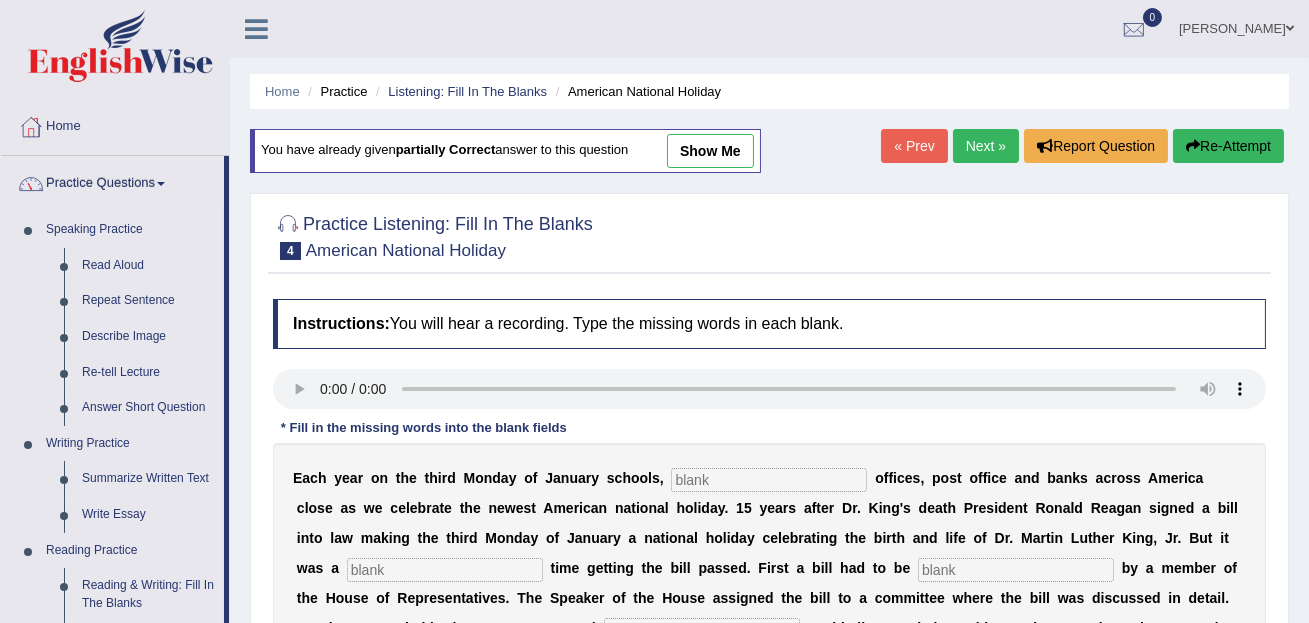 click on "Home
Practice
Listening: Fill In The Blanks
American National Holiday
You have already given  partially correct  answer to this question
show me
« Prev Next »  Report Question  Re-Attempt
Practice Listening: Fill In The Blanks
4
American National Holiday
Instructions:  You will hear a recording. Type the missing words in each blank.
* Fill in the missing words into the blank fields E a c h    y e a r    o n    t h e    t h i r d    M o n d a y    o f    J a n u a r y    s c h o o l s ,       o f f i c e s ,    p o s t    o f f i c e    a n d    b a n k s    a c r o s s    A m e r i c a    c l o s e    a s    w e    c e l e b r a t e    t h e    n e w e s t    A m e r i c a n    n a t i o n a l    h o l i d a y .    1 5    y e a r s    a f t e r    D r ." at bounding box center [769, 500] 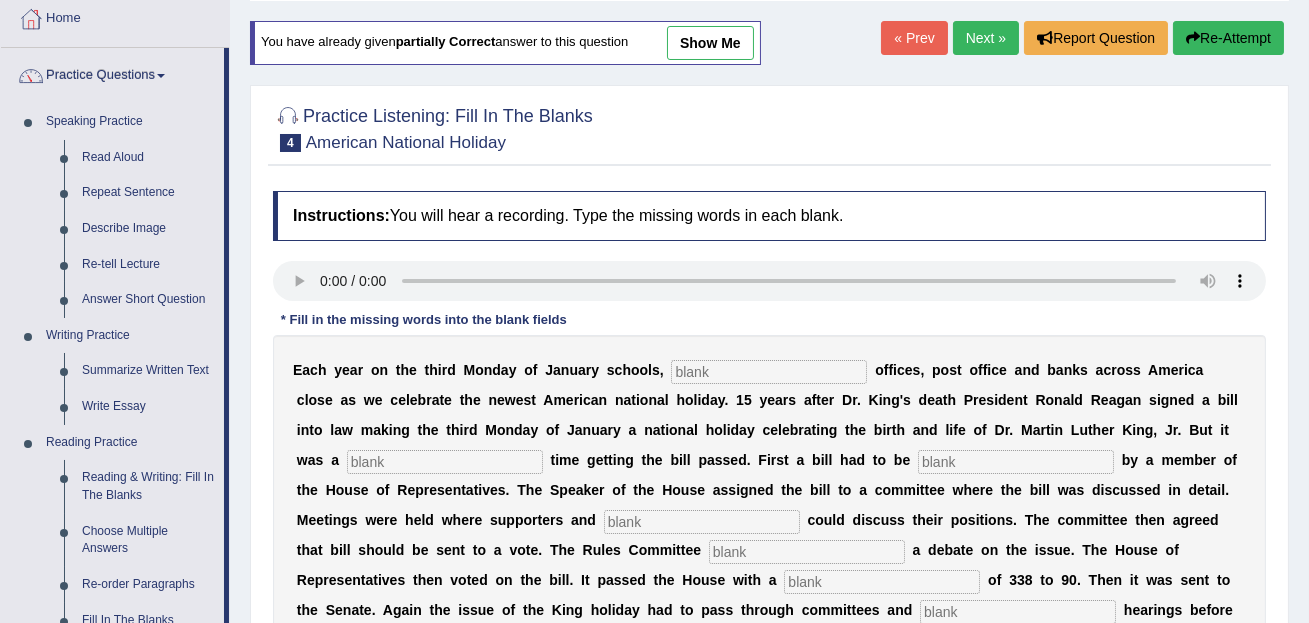 scroll, scrollTop: 109, scrollLeft: 0, axis: vertical 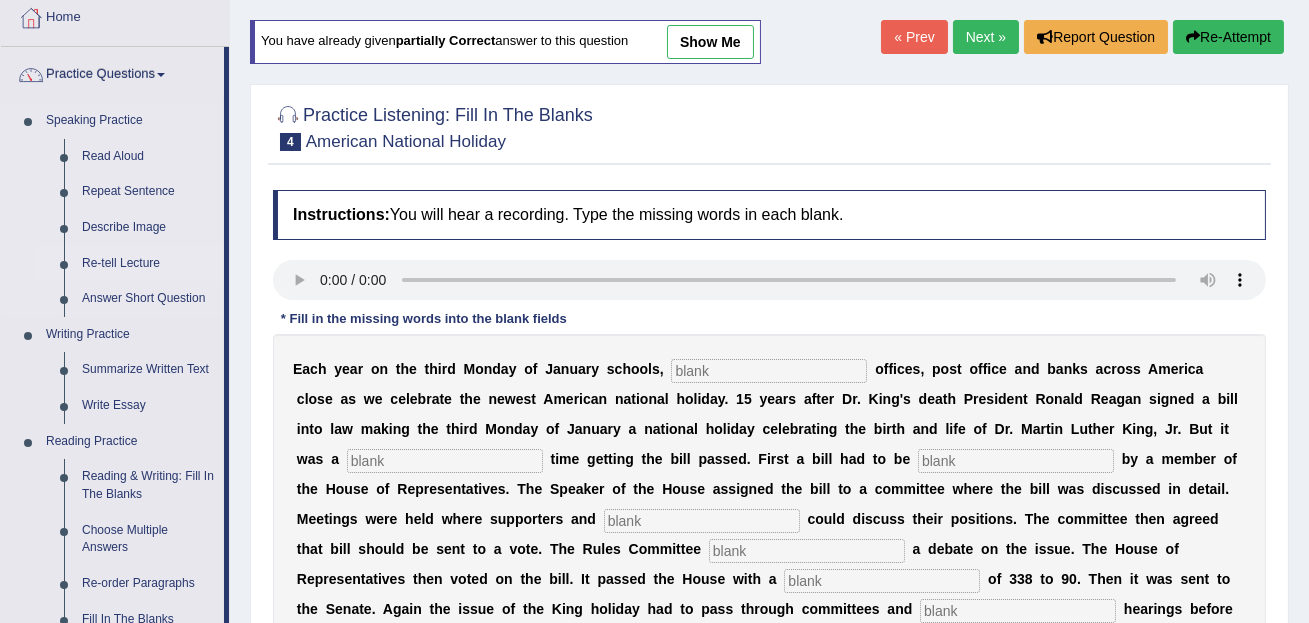 click on "Re-tell Lecture" at bounding box center (148, 264) 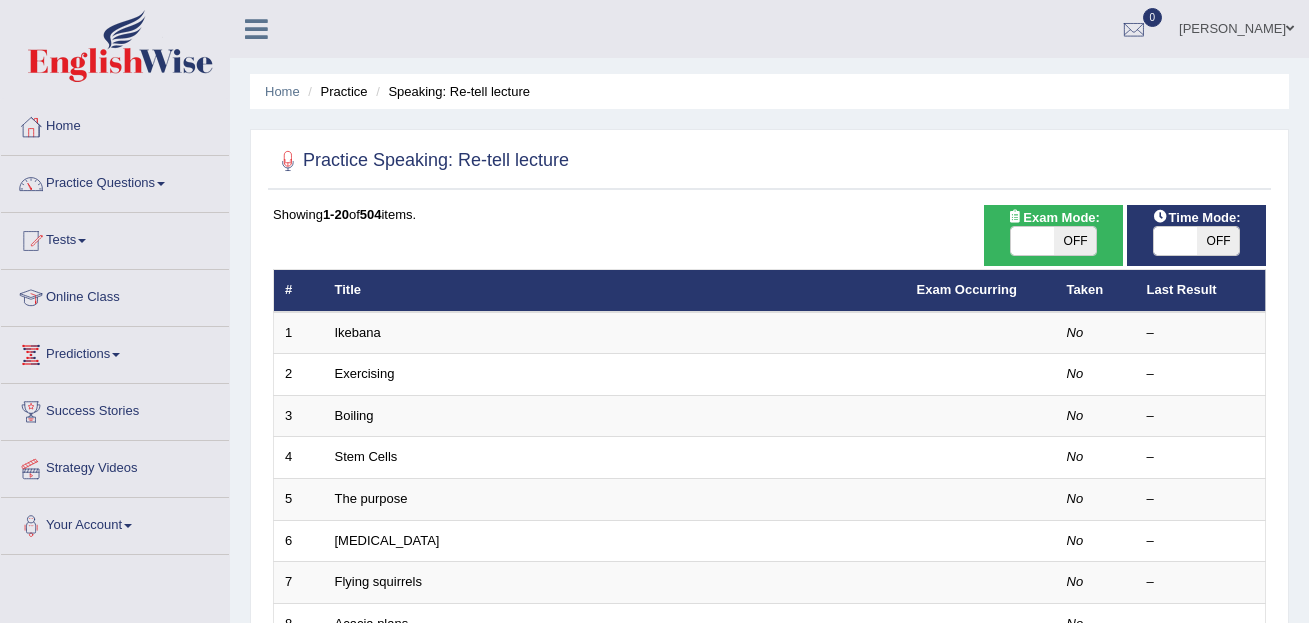 scroll, scrollTop: 0, scrollLeft: 0, axis: both 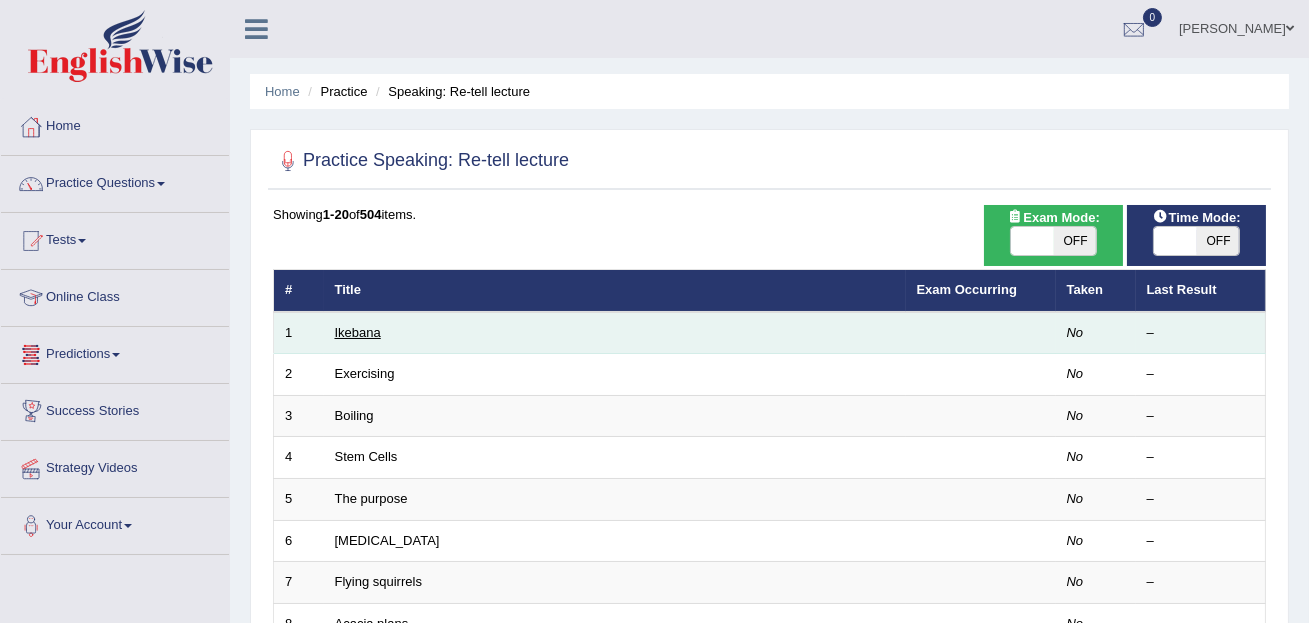 click on "Ikebana" at bounding box center (358, 332) 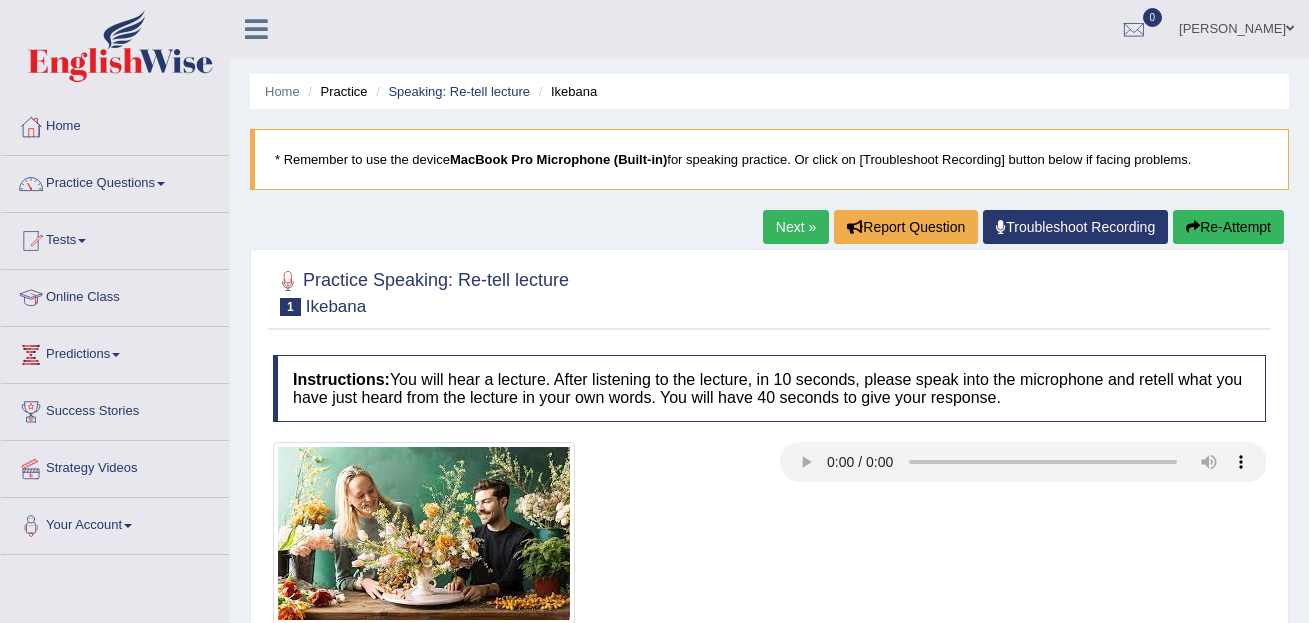 scroll, scrollTop: 0, scrollLeft: 0, axis: both 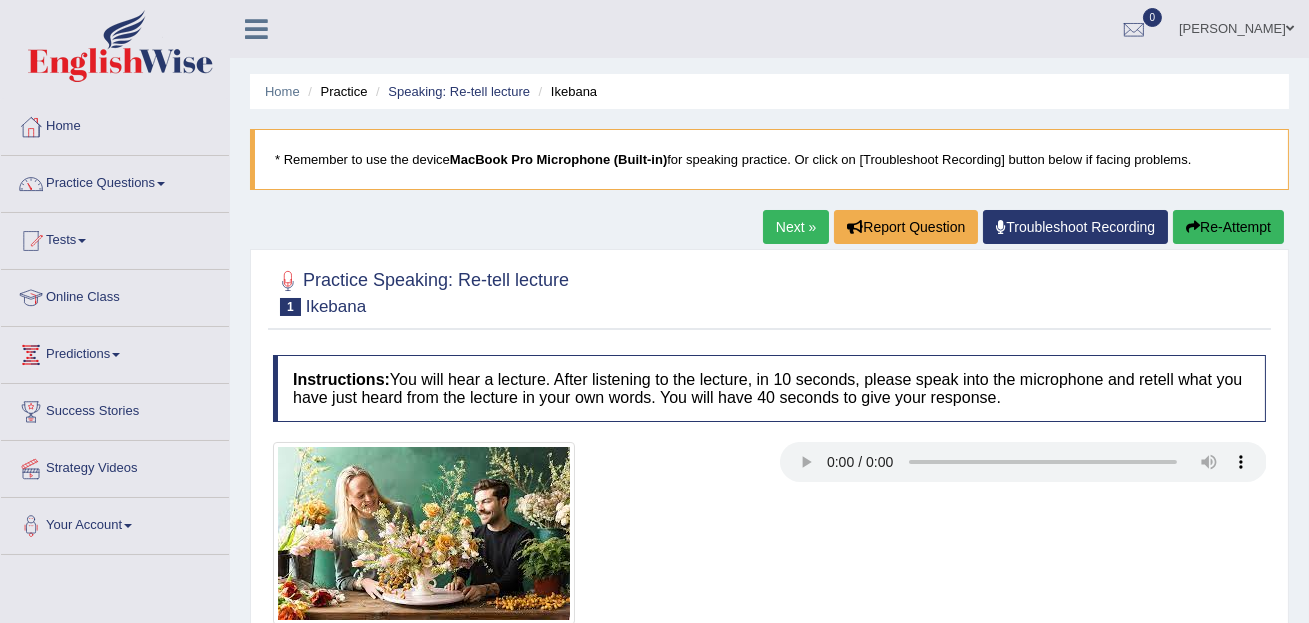click at bounding box center [516, 533] 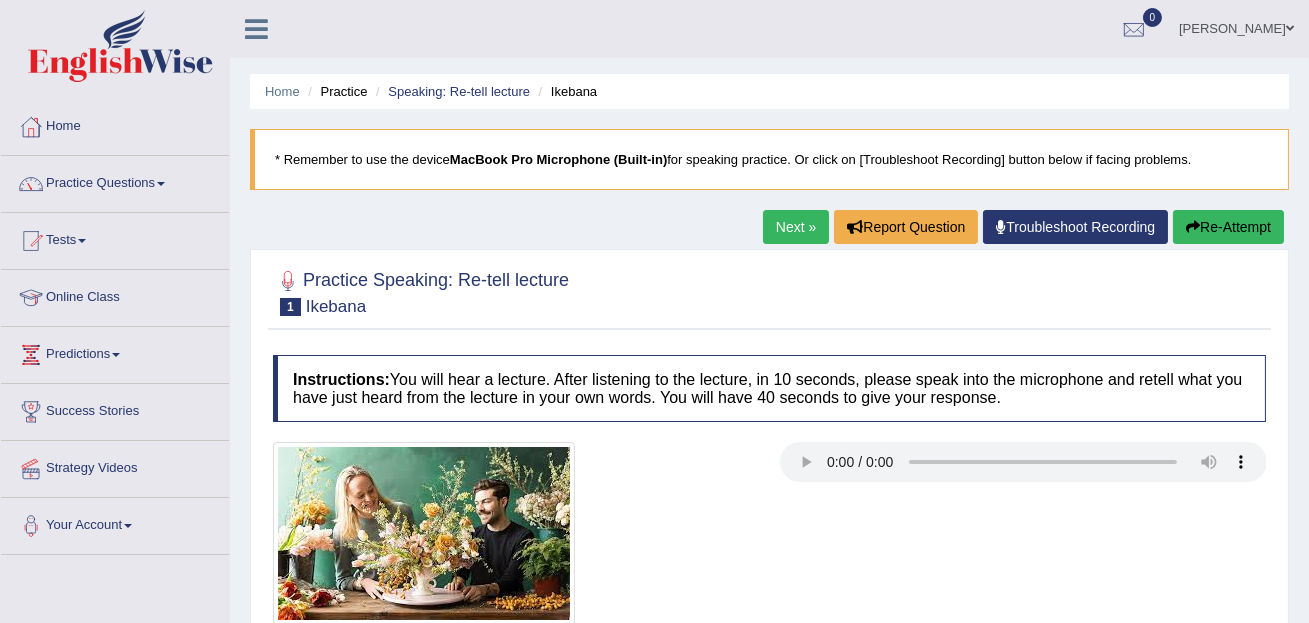 click at bounding box center (120, 46) 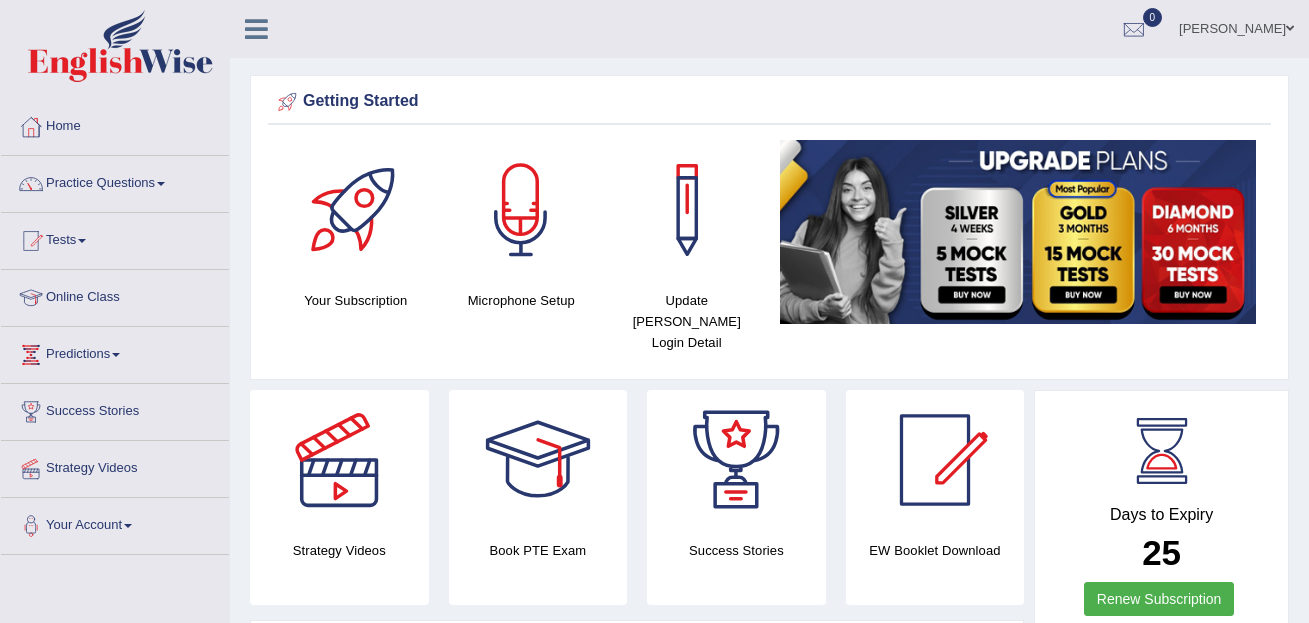 scroll, scrollTop: 0, scrollLeft: 0, axis: both 